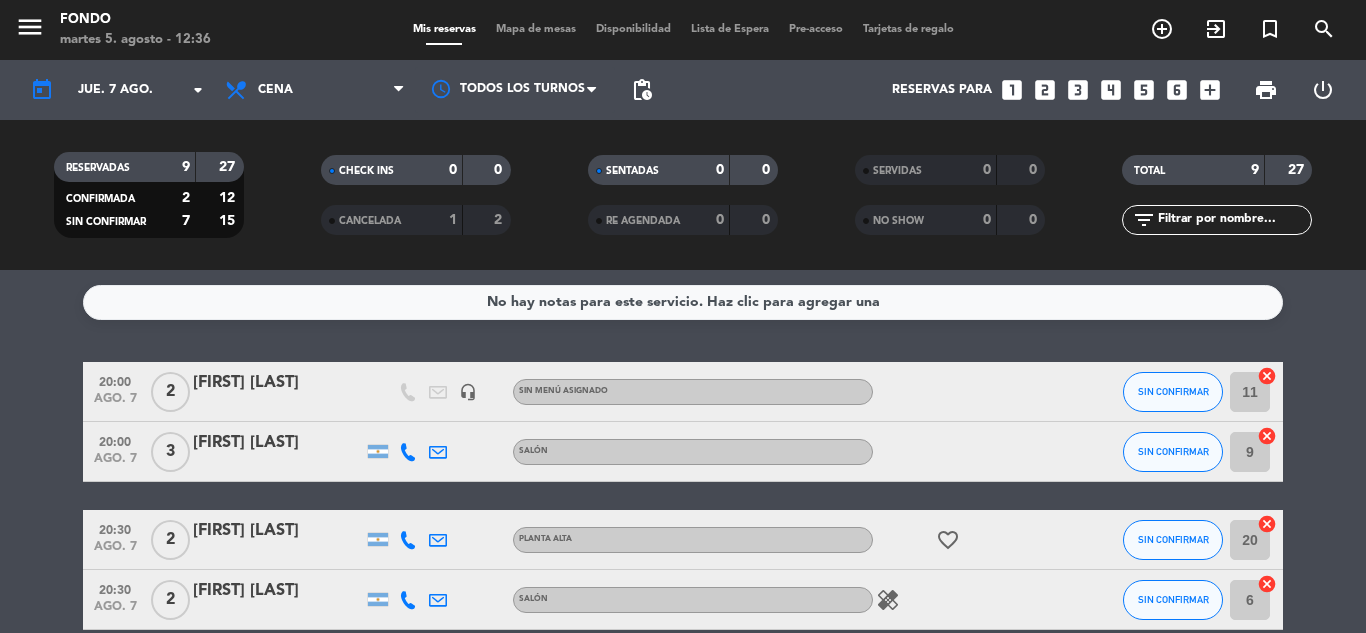 scroll, scrollTop: 0, scrollLeft: 0, axis: both 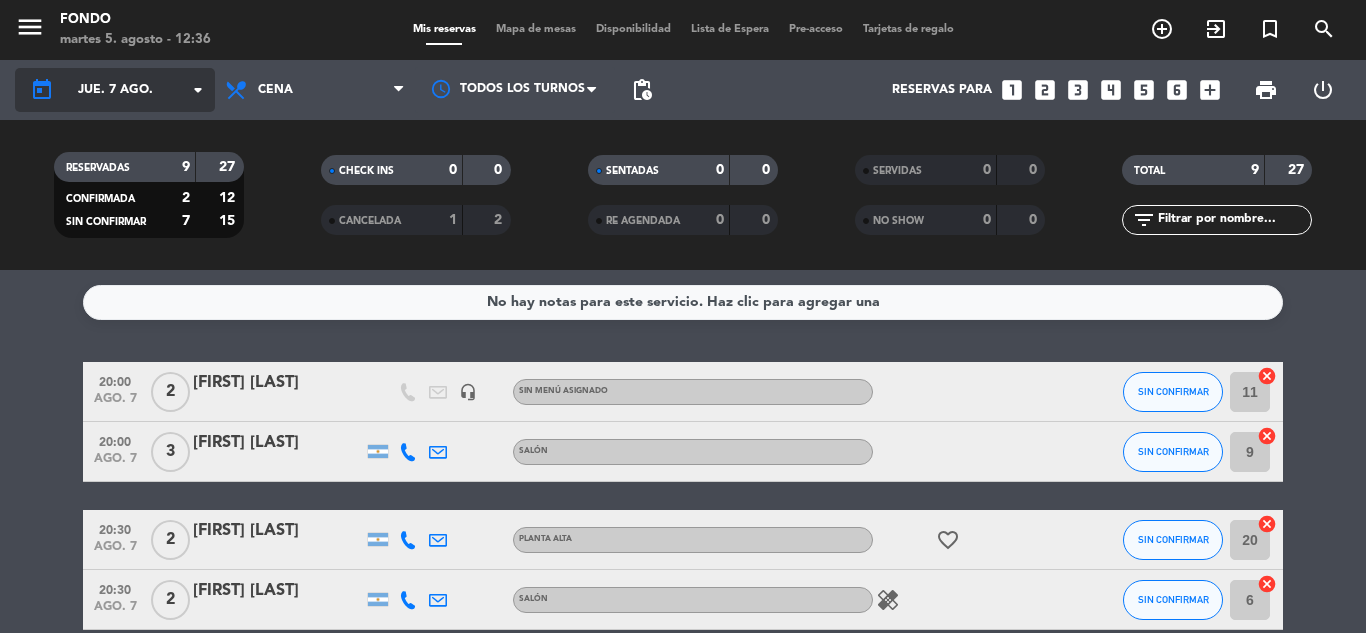 click on "jue. 7 ago." 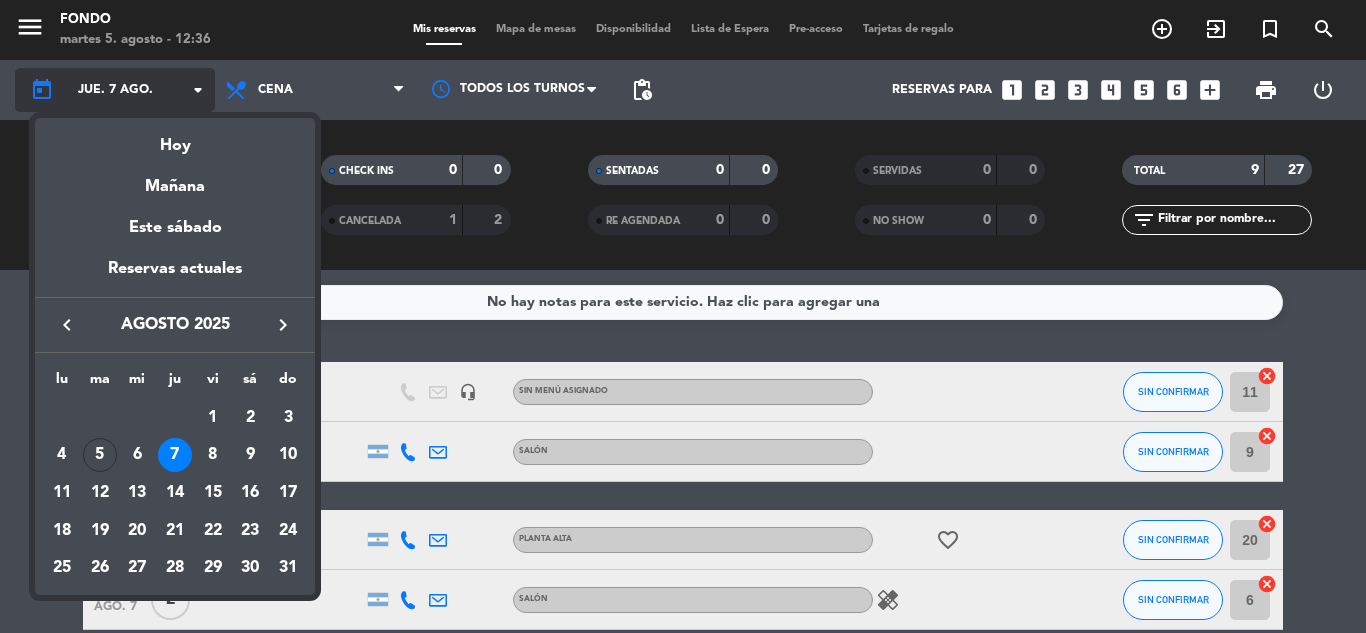 click at bounding box center (683, 316) 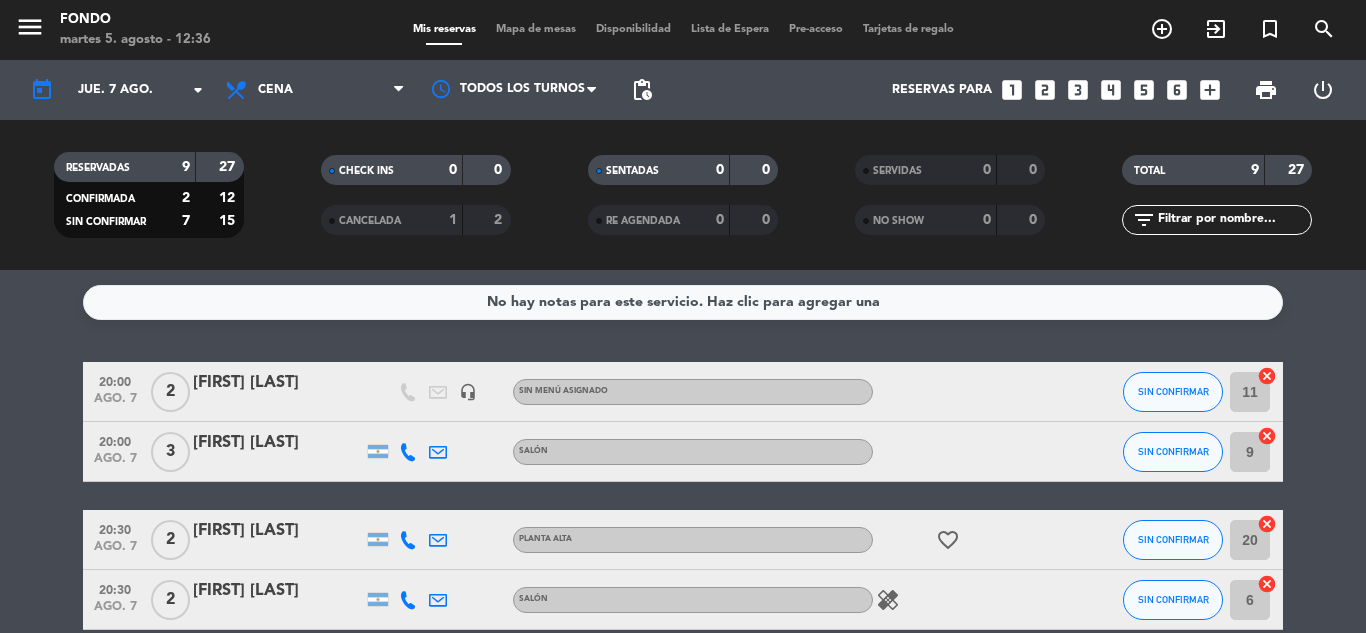 click on "No hay notas para este servicio. Haz clic para agregar una   20:00   ago. 7   2   [FIRST] [LAST]   headset_mic  Sin menú asignado SIN CONFIRMAR 11  cancel   20:00   ago. 7   3   [FIRST] [LAST]   SALÓN SIN CONFIRMAR 9  cancel   20:30   ago. 7   2   [FIRST] [LAST]   PLANTA ALTA  favorite_border  SIN CONFIRMAR 20  cancel   20:30   ago. 7   2   [FIRST] [LAST]   SALÓN  healing  SIN CONFIRMAR 6  cancel   21:00   ago. 7   2   [FIRST] [LAST]   headset_mic  Sin menú asignado  subject  SIN CONFIRMAR 15  cancel   21:00   ago. 7   2   [FIRST] [LAST]   SALÓN  favorite_border  SIN CONFIRMAR 5  cancel   21:00   ago. 7   6   [FIRST] [LAST]   headset_mic  Sin menú asignado CONFIRMADA 1  cancel   21:00   ago. 7   2   [FIRST] [LAST]   1 Visita   SALÓN SIN CONFIRMAR 4  cancel   21:30   ago. 7   6   [FIRST] [LAST]   14 Visitas   SALÓN  cake  CONFIRMADA 12  cancel" 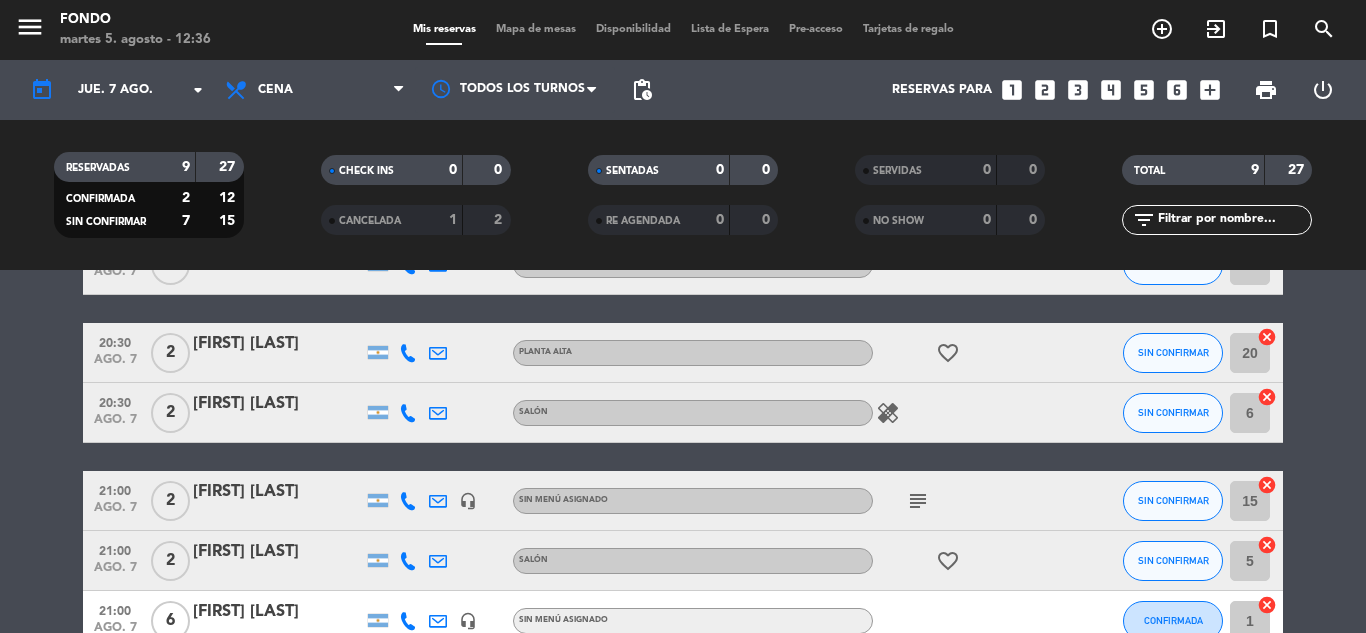 scroll, scrollTop: 0, scrollLeft: 0, axis: both 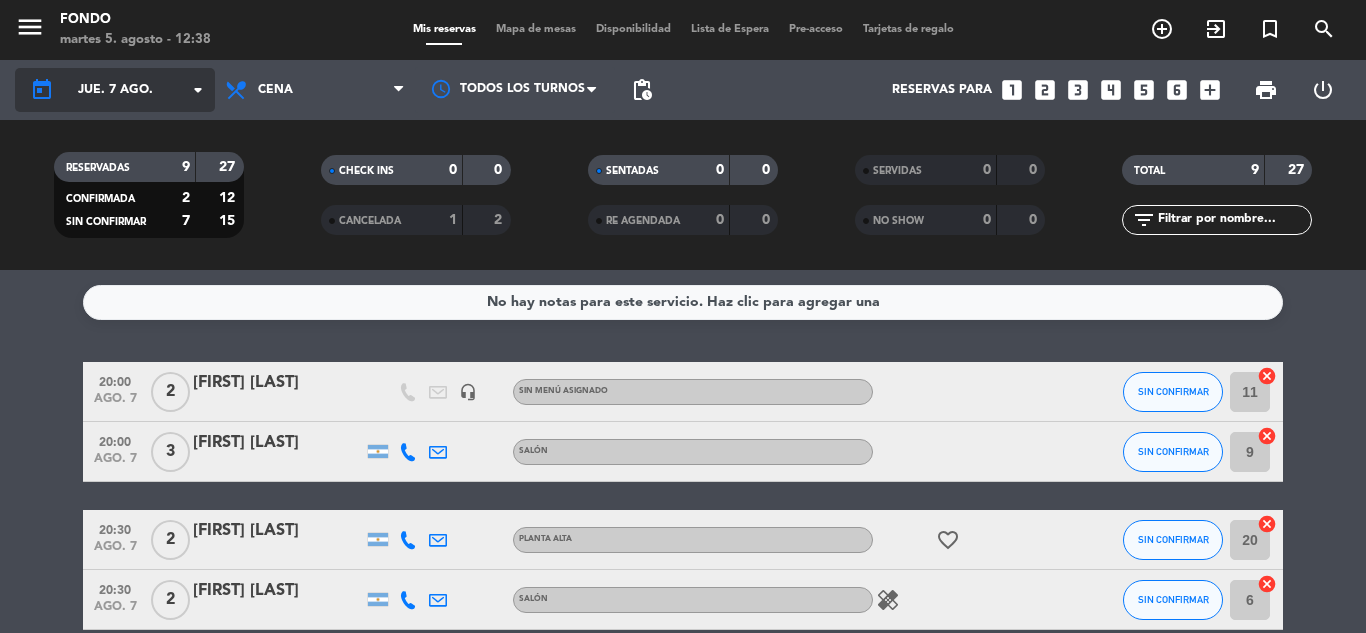 click on "jue. 7 ago." 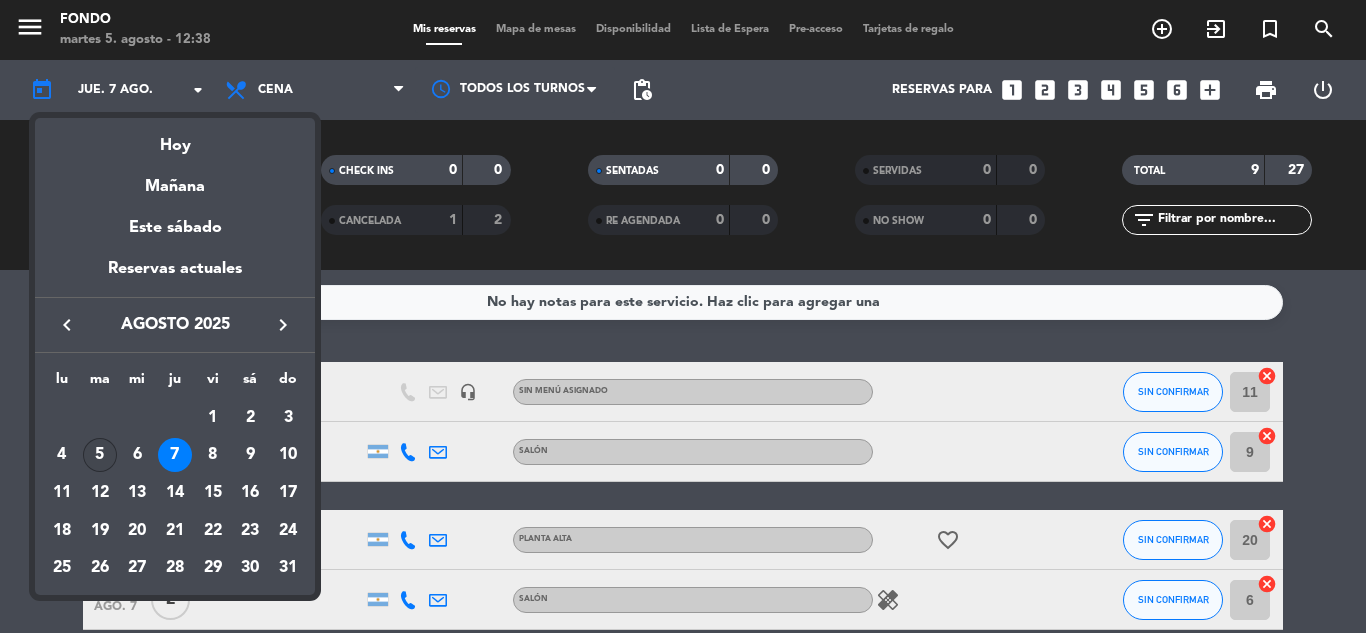 click on "5" at bounding box center (100, 455) 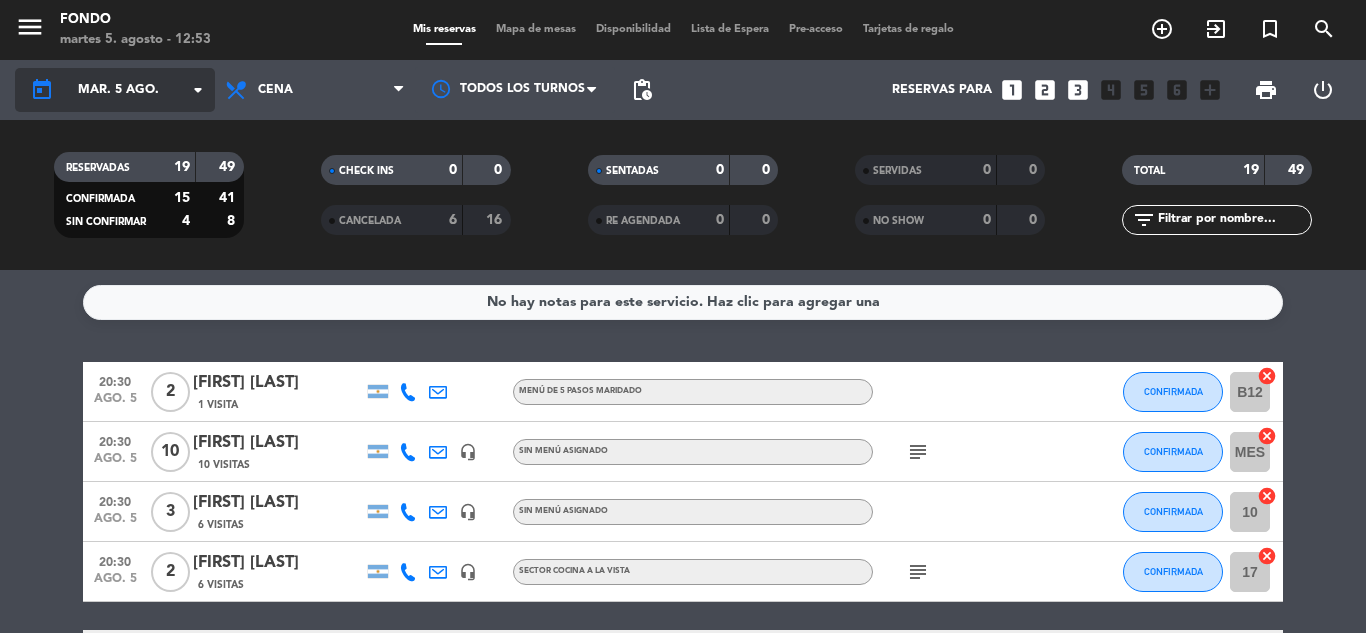 click on "mar. 5 ago." 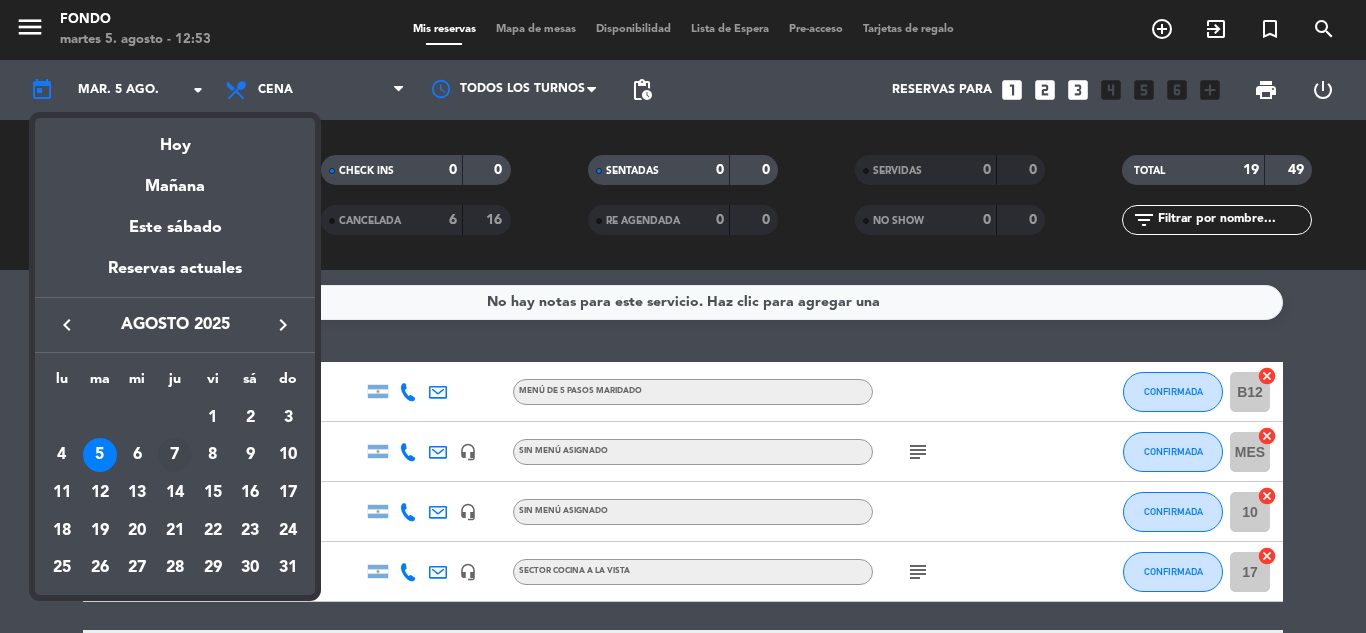 click on "7" at bounding box center (175, 455) 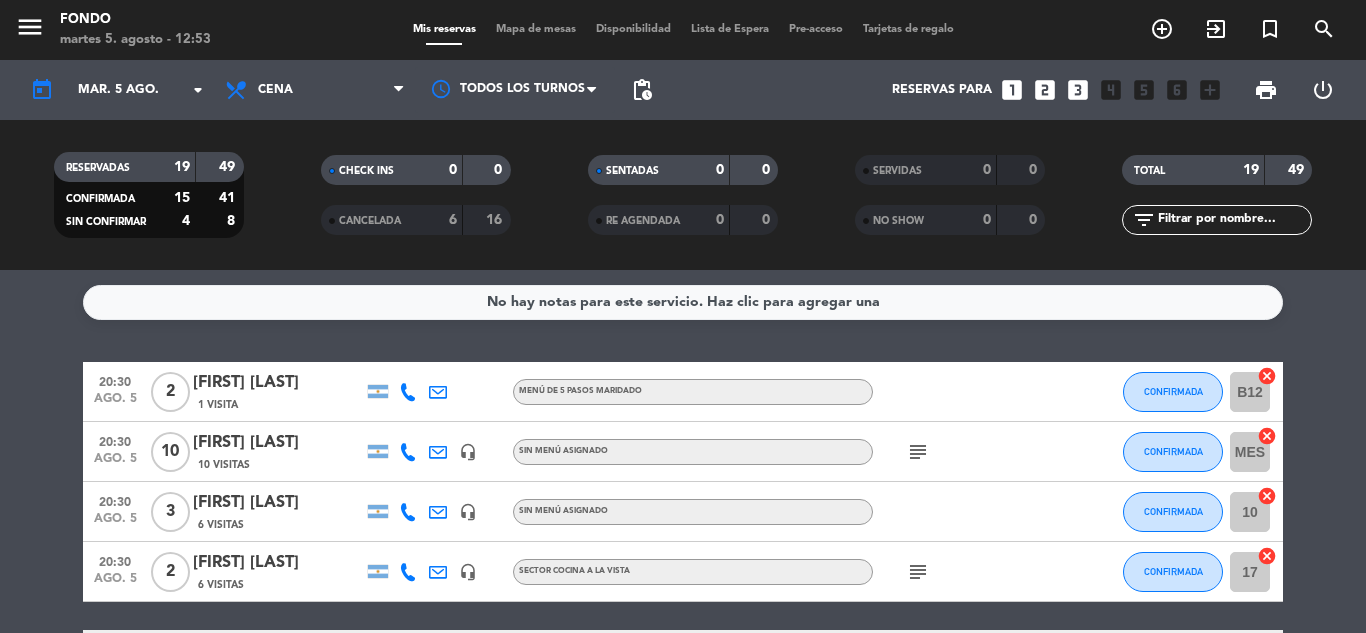 type on "jue. 7 ago." 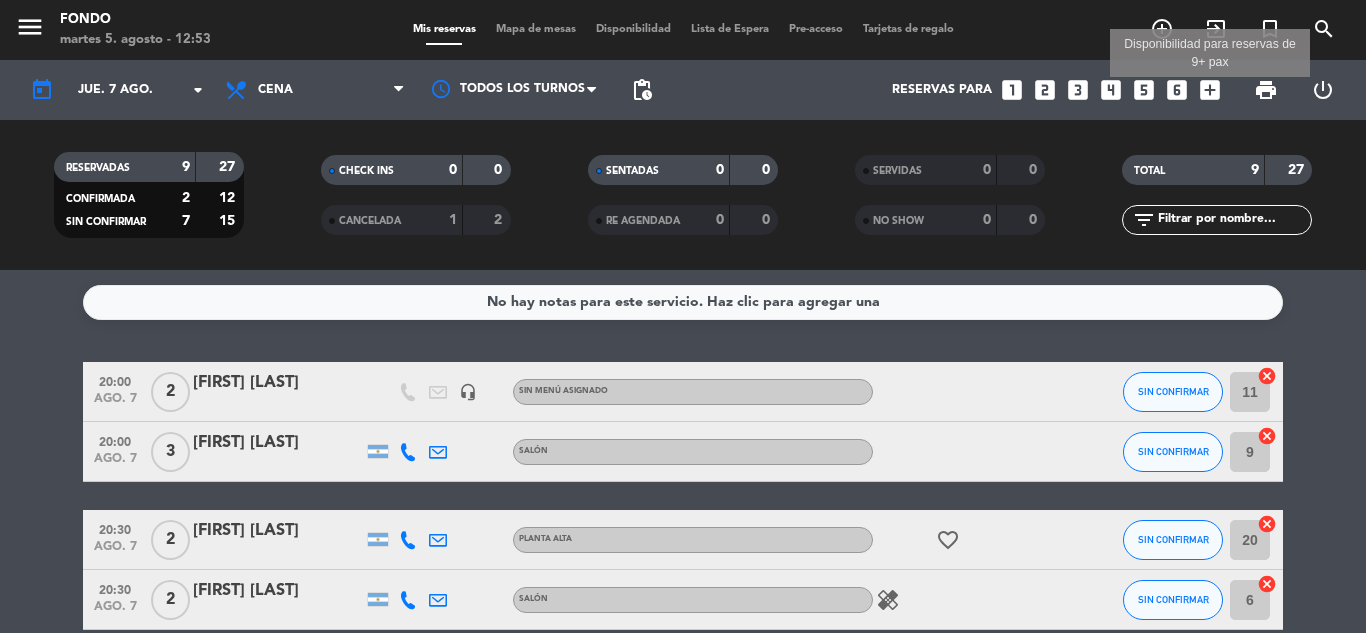 click on "add_box" at bounding box center [1210, 90] 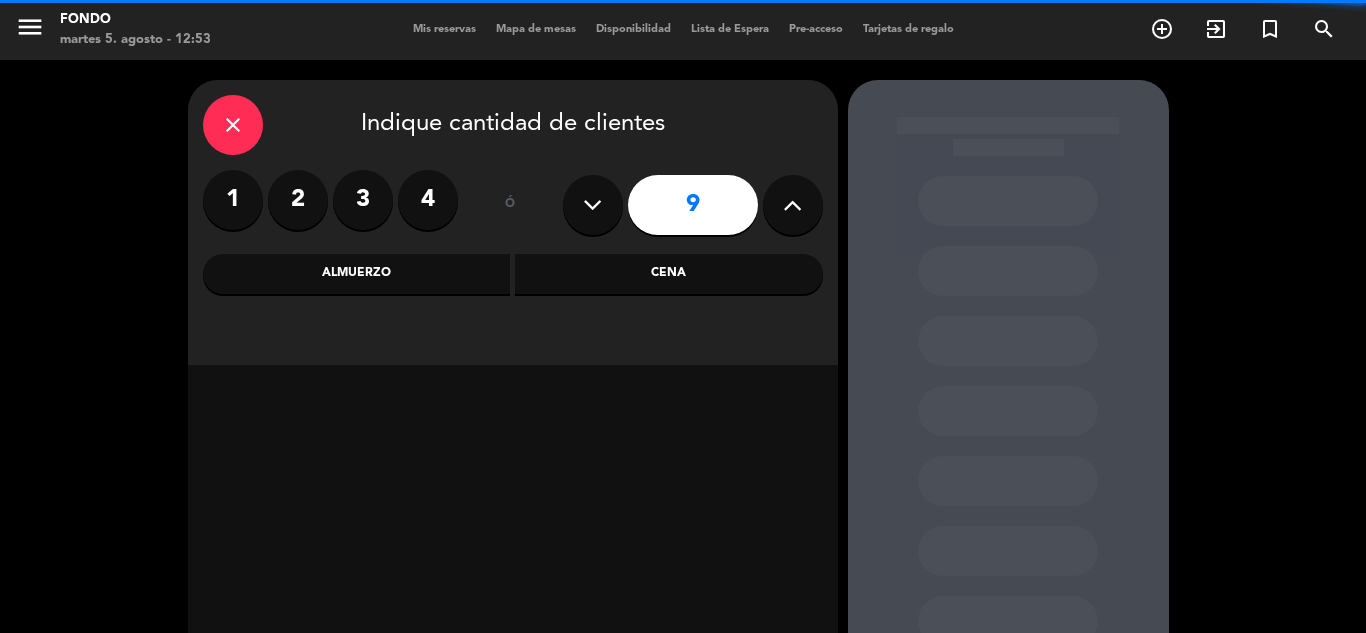 click at bounding box center (792, 205) 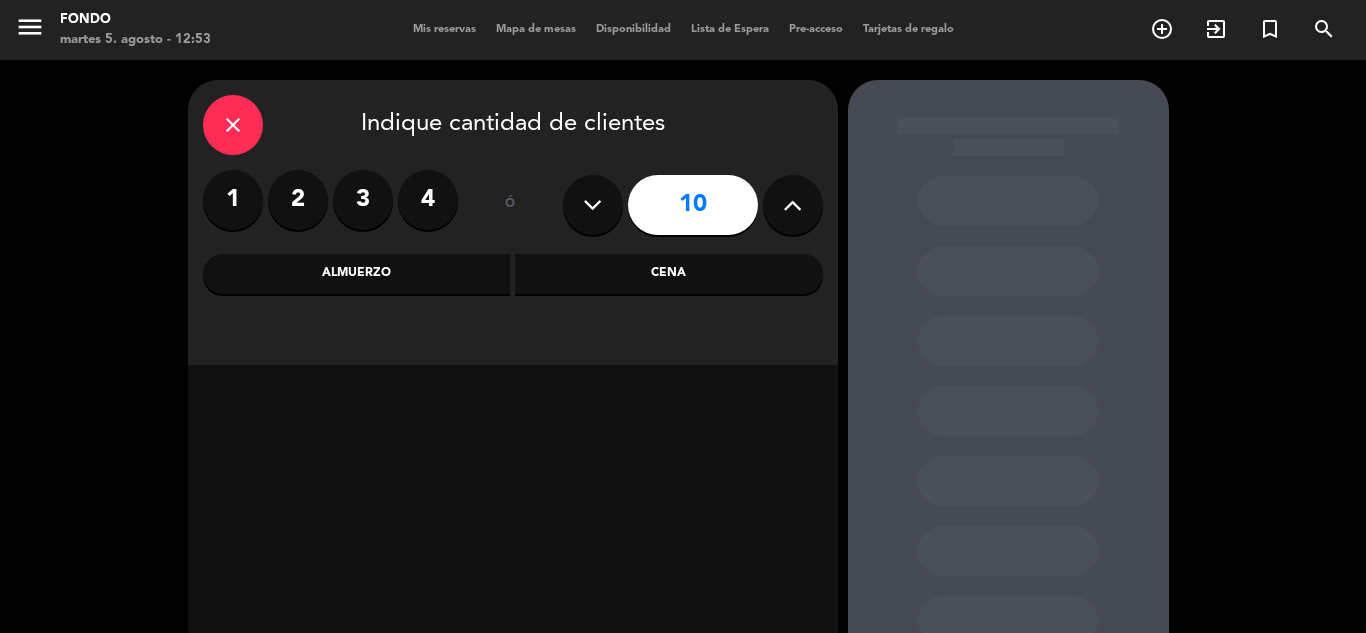 click on "Cena" at bounding box center [669, 274] 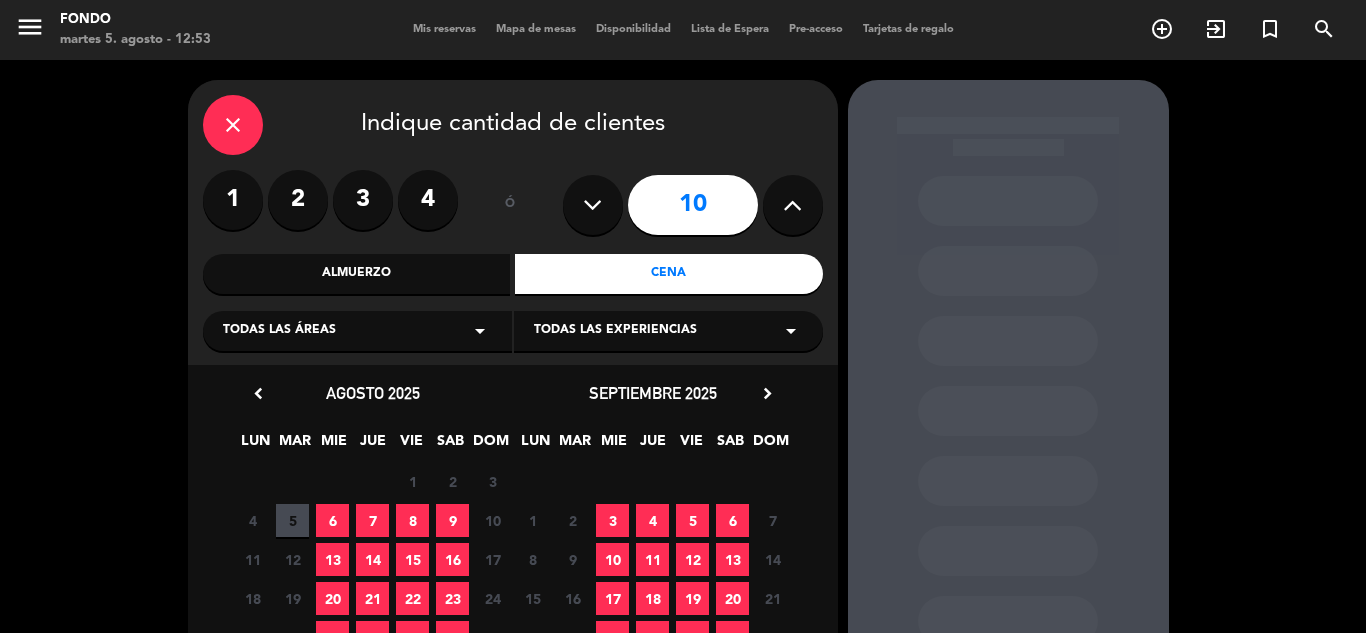 click on "7" at bounding box center (372, 520) 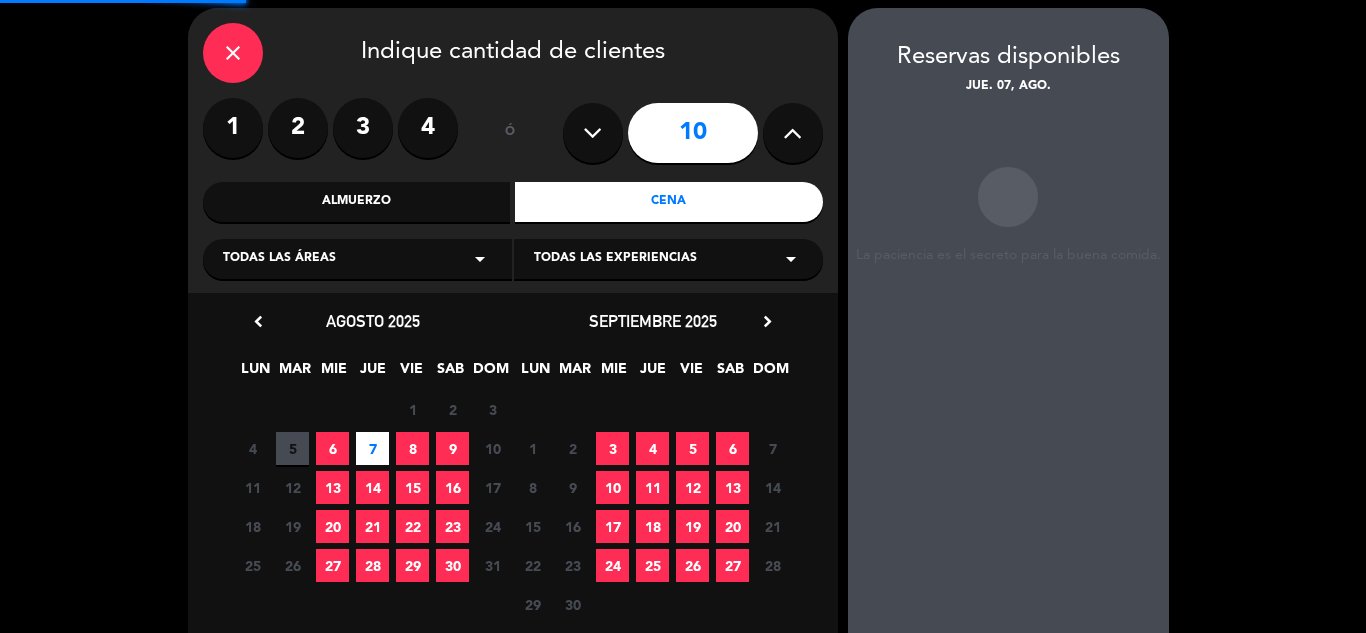 scroll, scrollTop: 80, scrollLeft: 0, axis: vertical 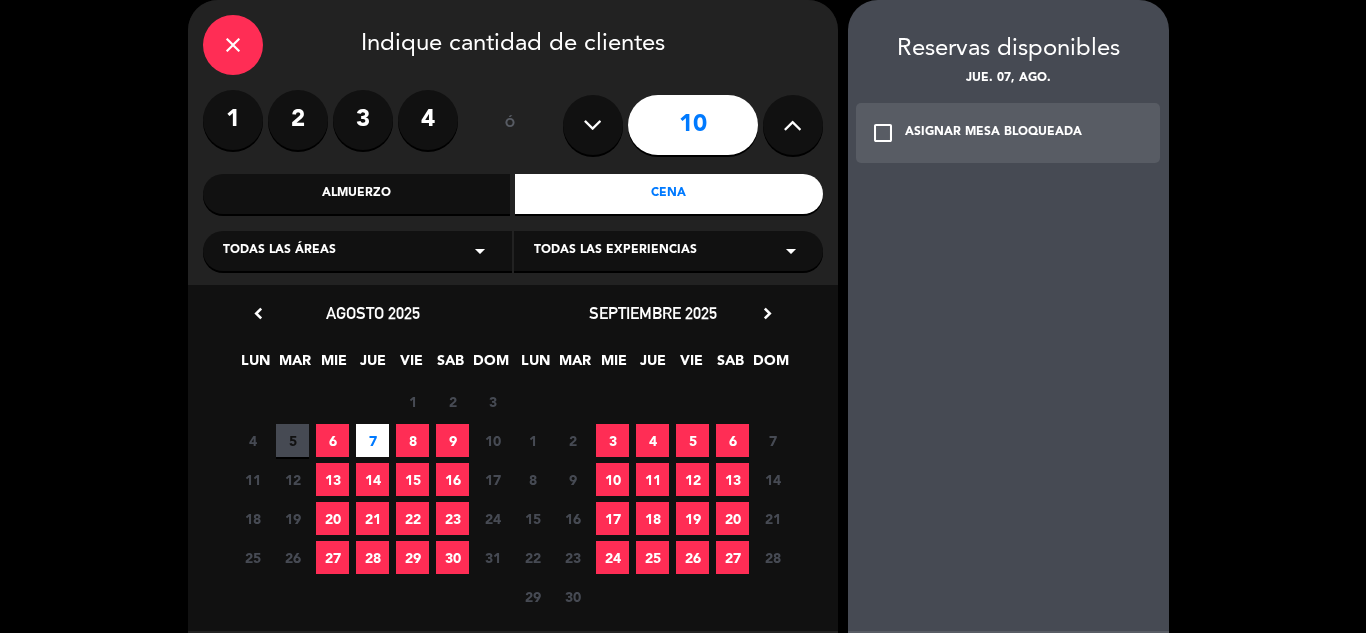 click on "check_box_outline_blank" at bounding box center [883, 133] 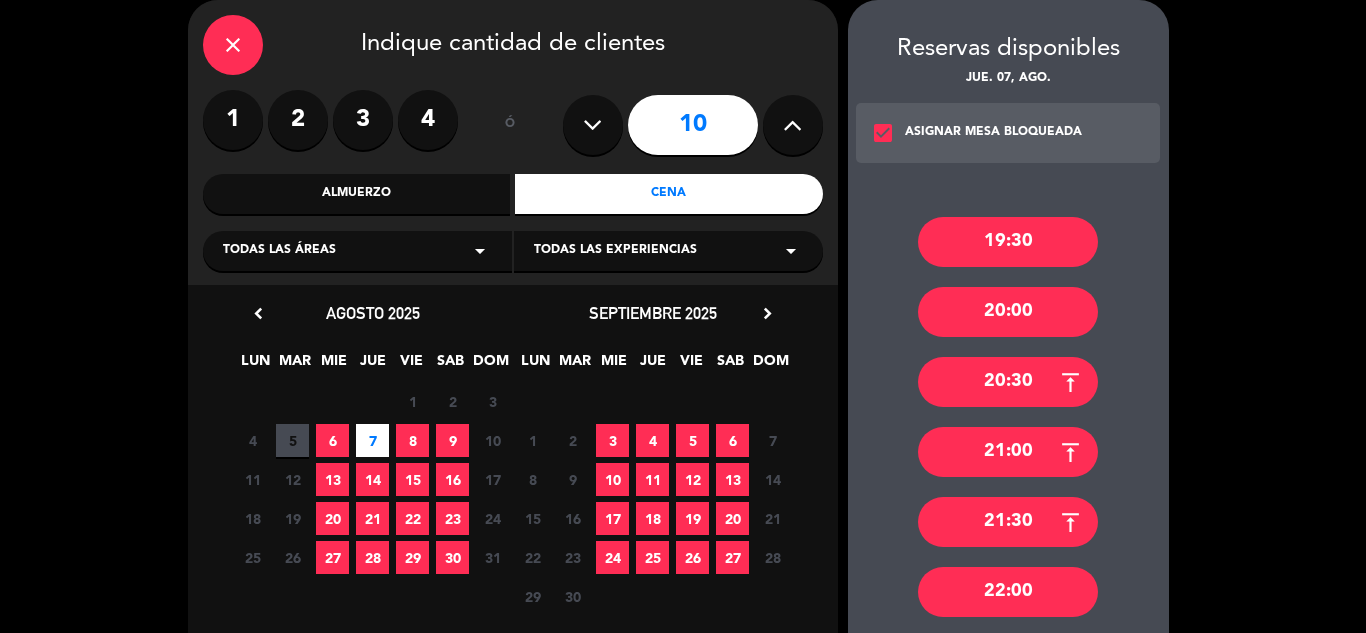 click on "20:30" at bounding box center (1008, 382) 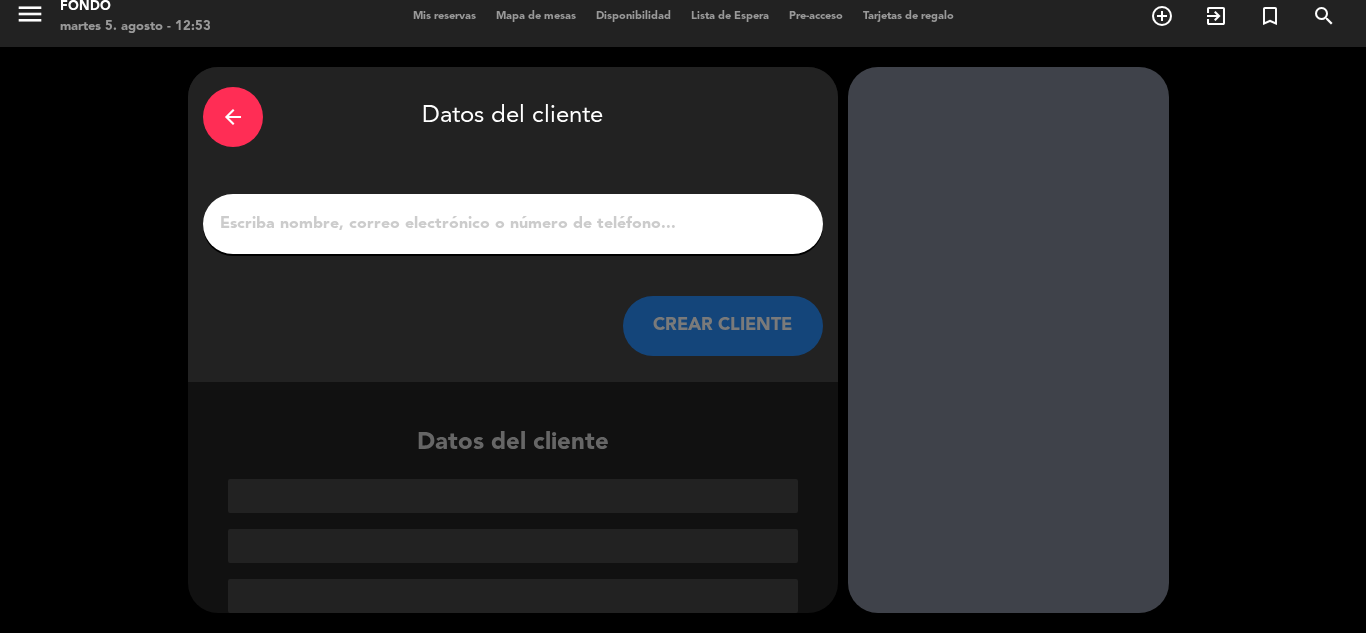 scroll, scrollTop: 13, scrollLeft: 0, axis: vertical 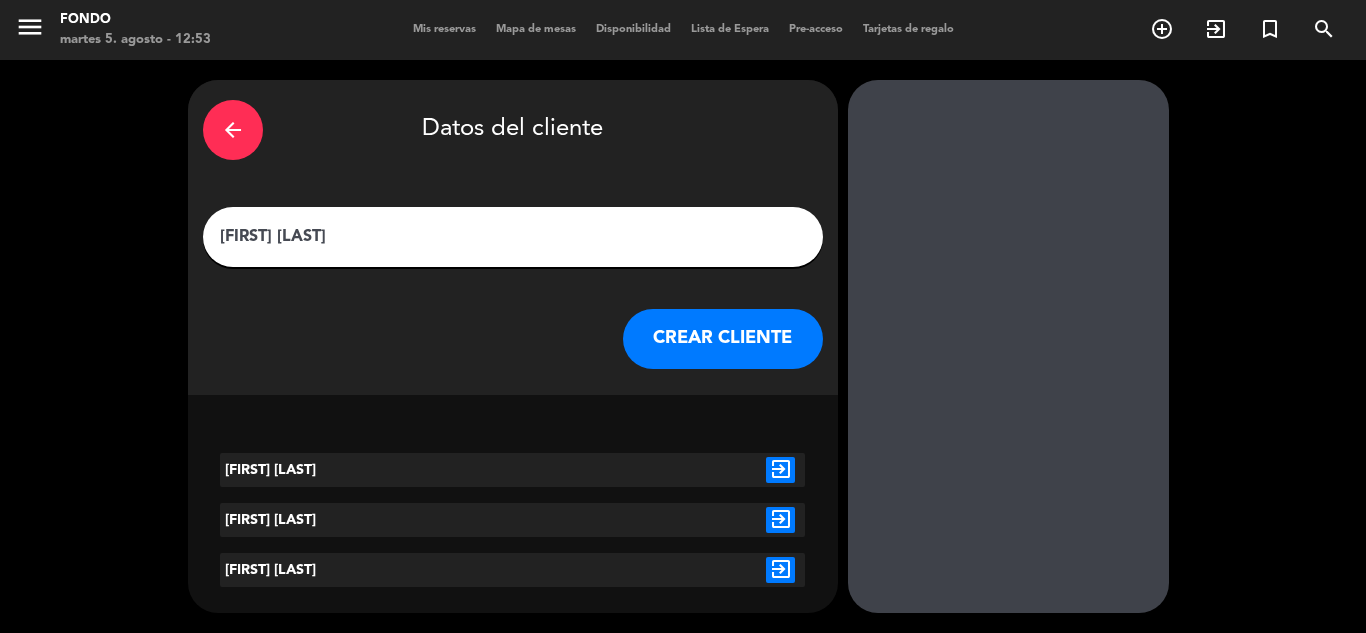type on "[FIRST] [LAST]" 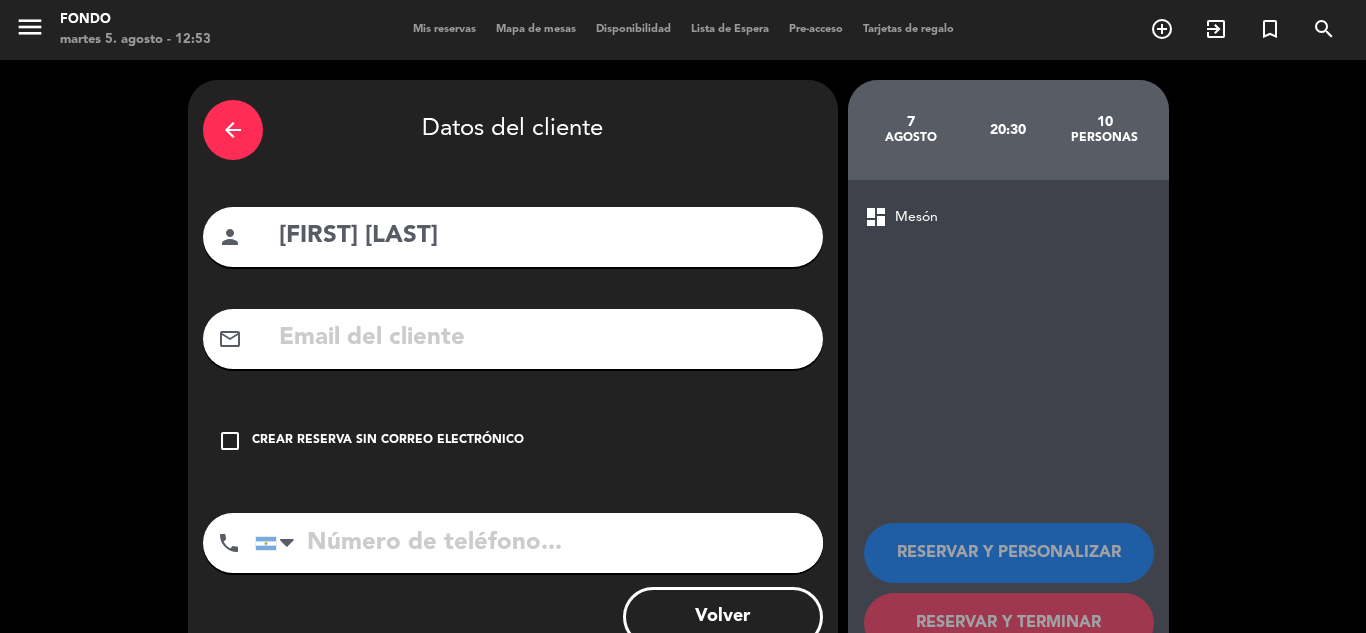 click at bounding box center [542, 338] 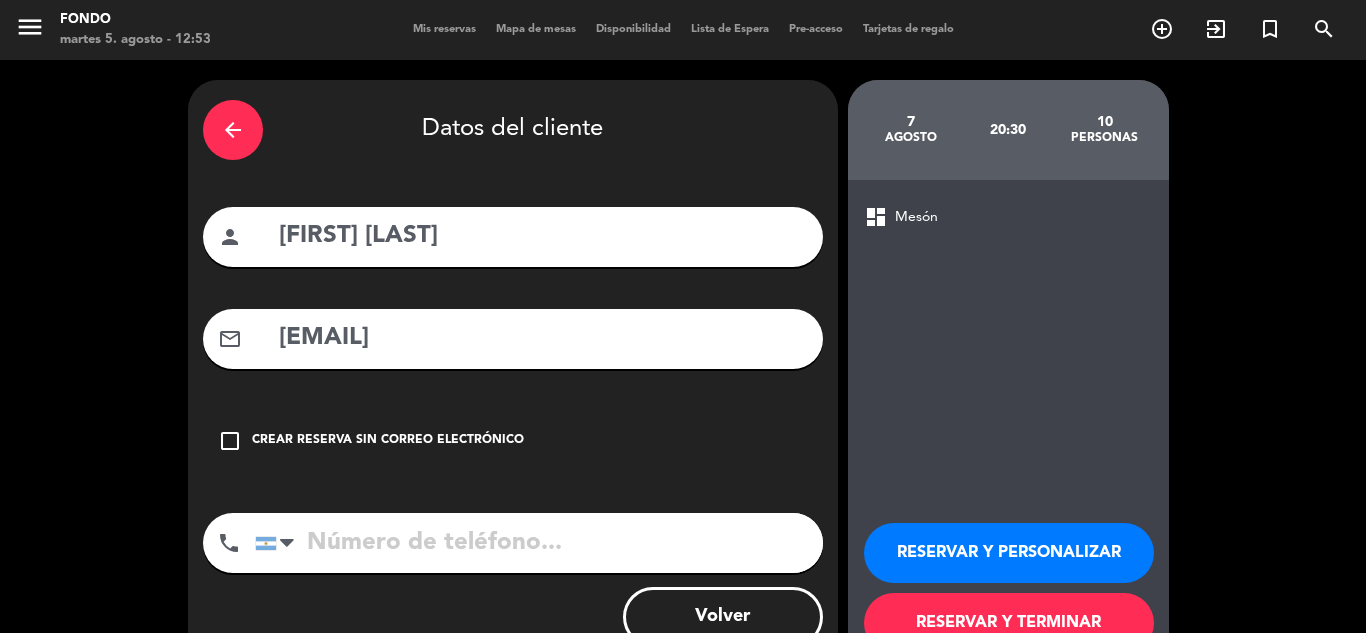 type on "[EMAIL]" 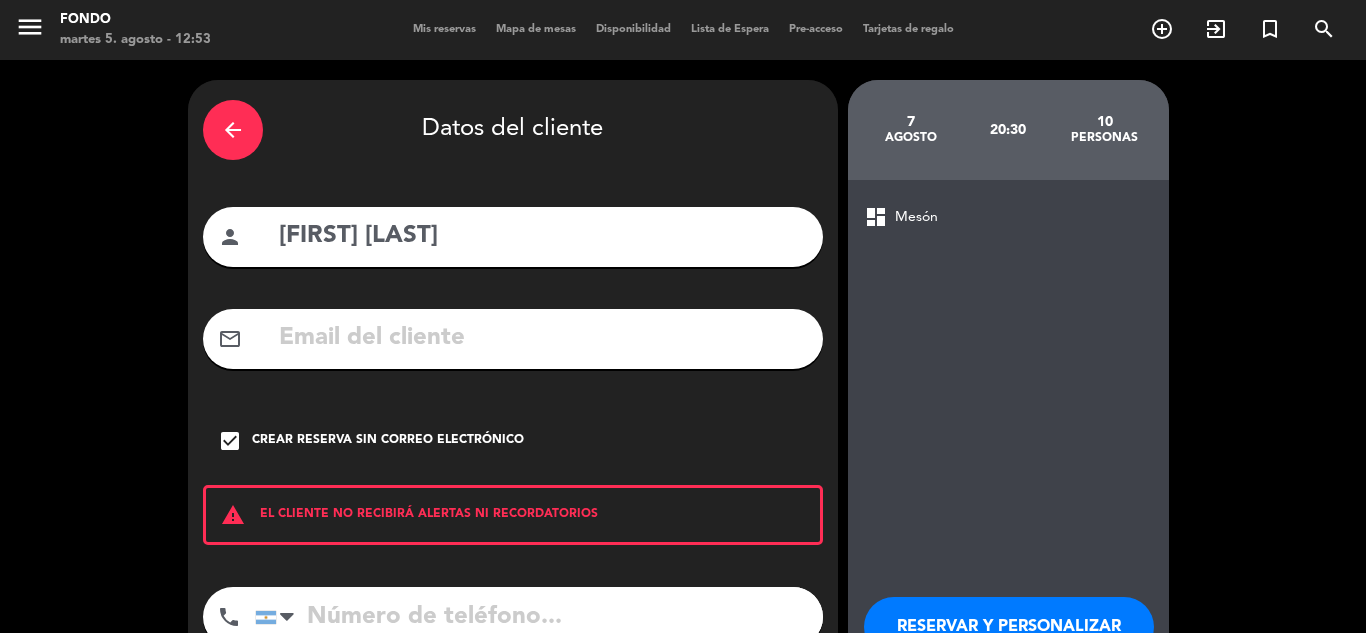 click on "check_box   Crear reserva sin correo electrónico" at bounding box center (513, 441) 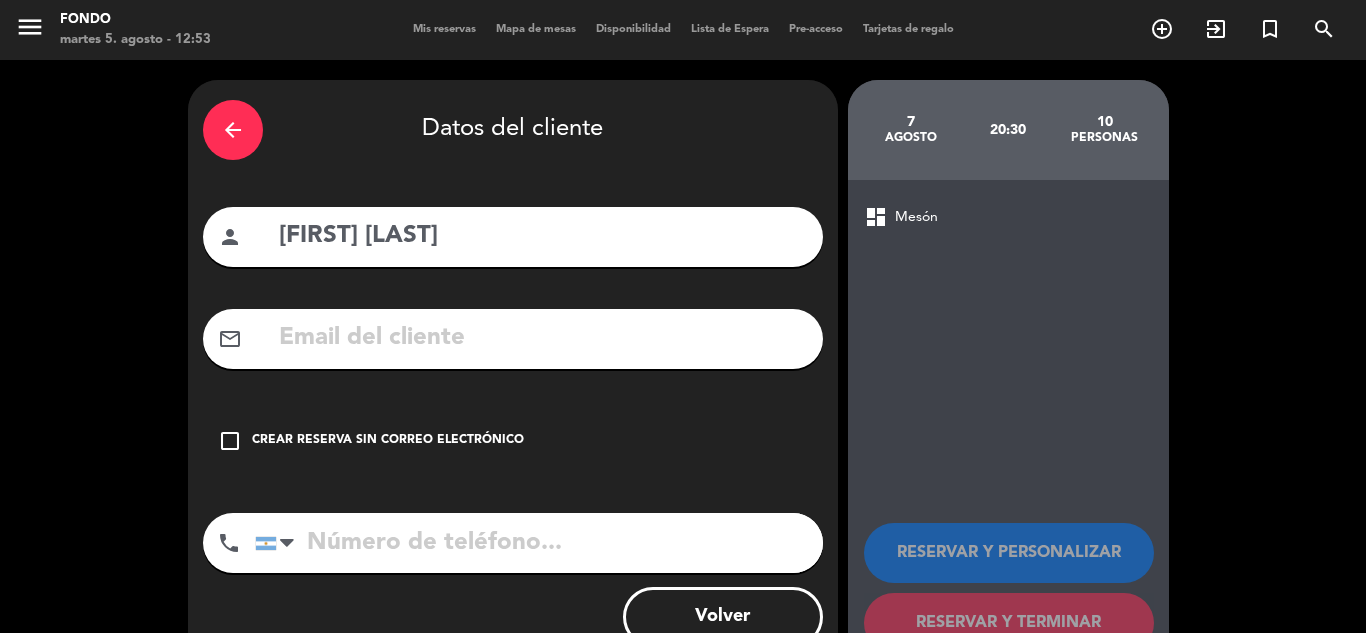 click at bounding box center [542, 338] 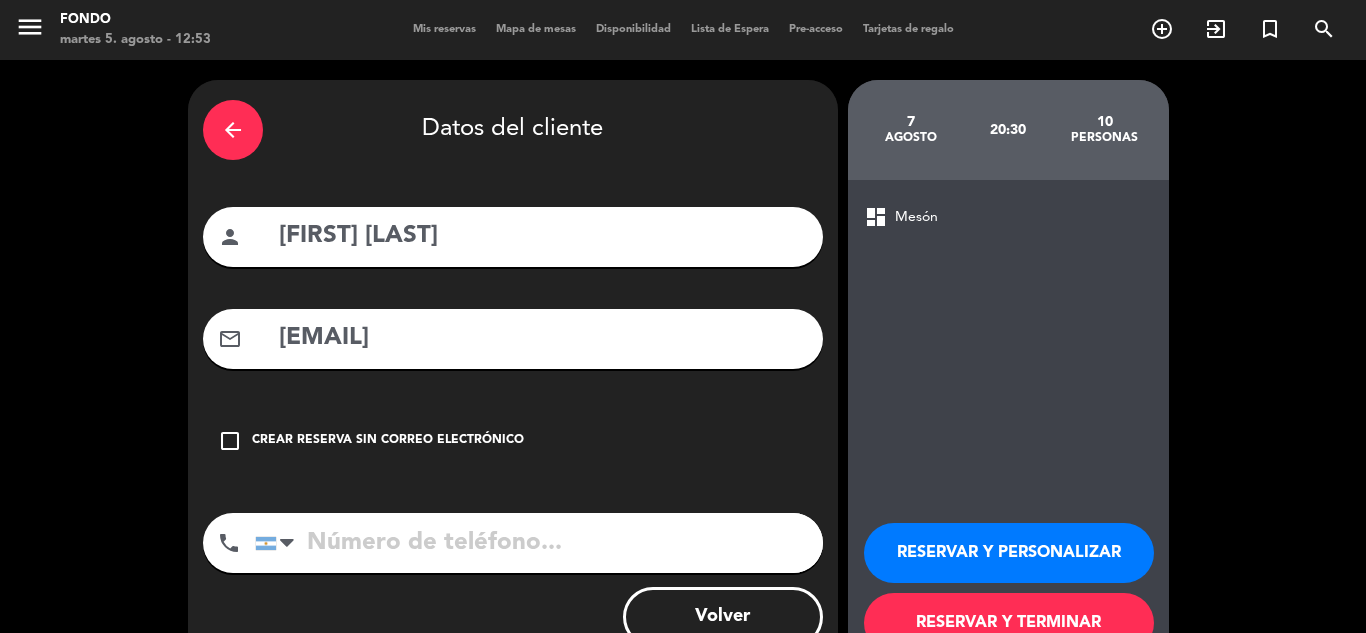 type on "[EMAIL]" 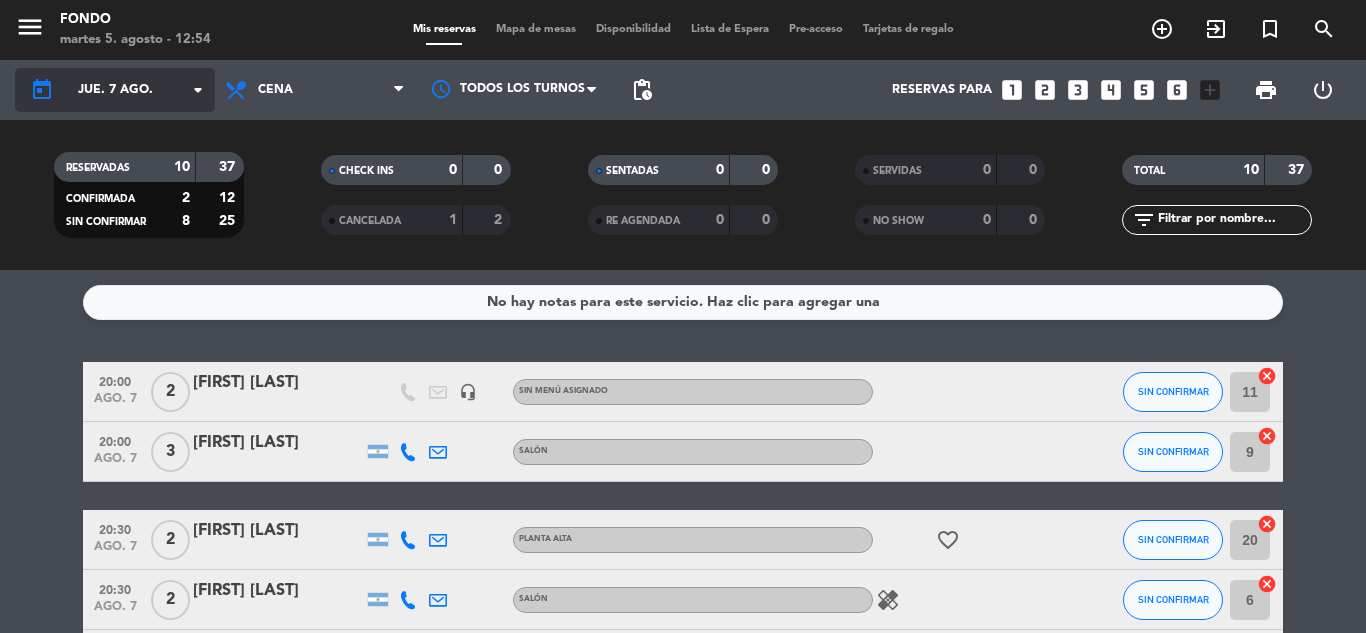 click on "jue. 7 ago." 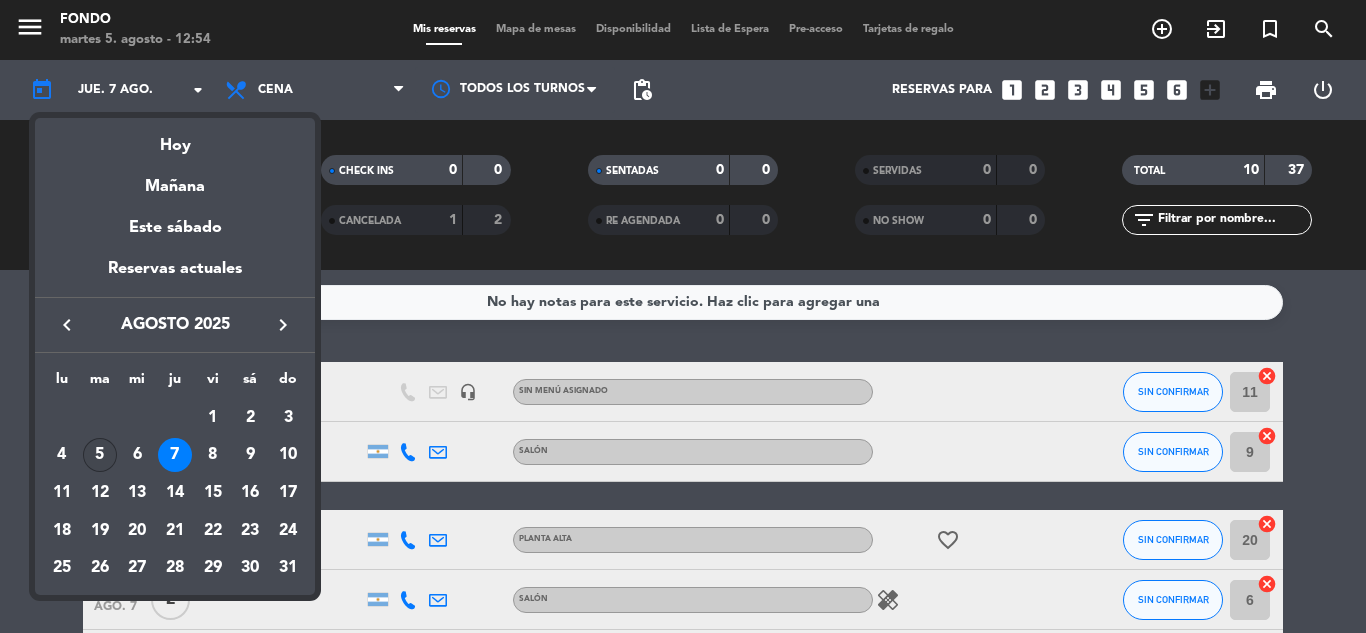 click on "5" at bounding box center [100, 455] 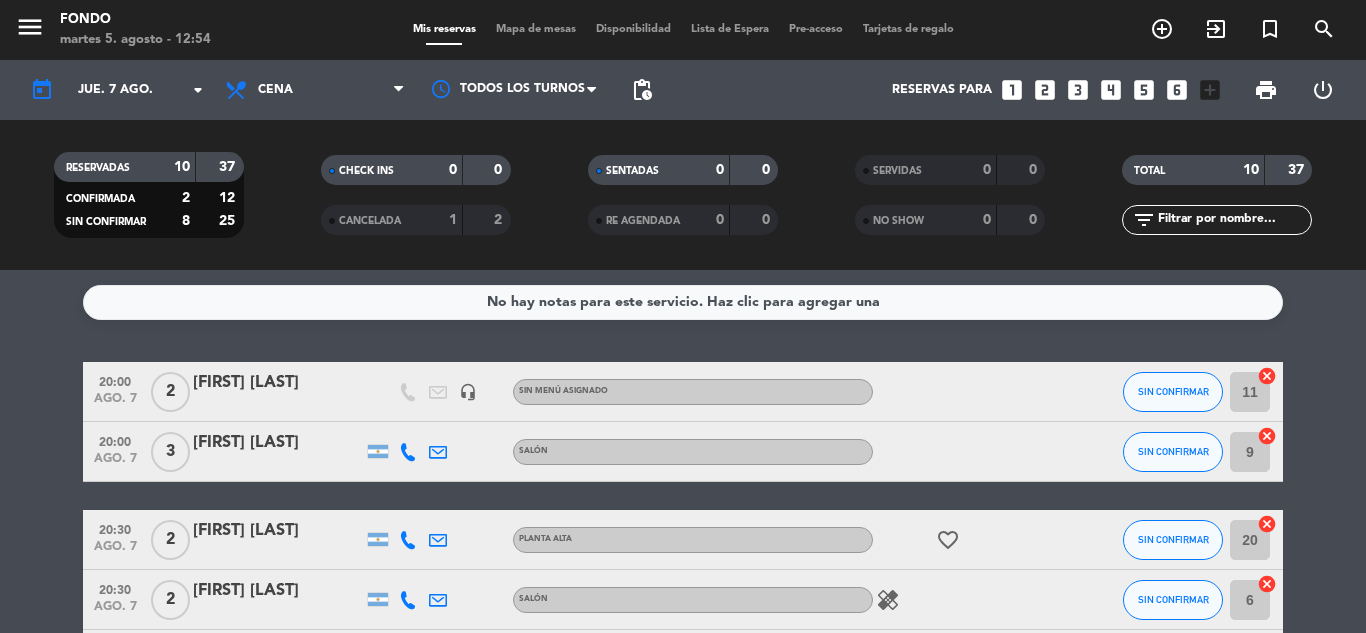 type on "mar. 5 ago." 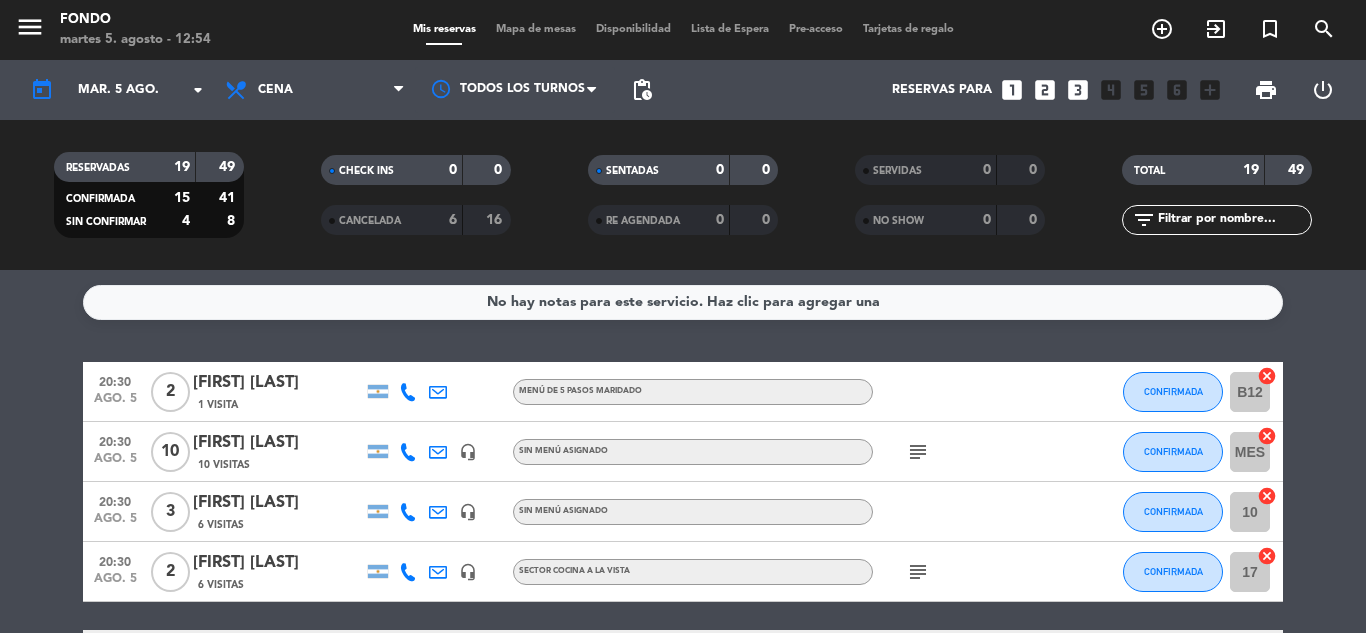 click on "No hay notas para este servicio. Haz clic para agregar una   20:30   ago. 5   2   [FIRST] [LAST]   1 Visita   Menú de 5 pasos maridado CONFIRMADA B12  cancel   20:30   ago. 5   10   [FIRST] [LAST]   10 Visitas   headset_mic  Sin menú asignado  subject  CONFIRMADA MES  cancel   20:30   ago. 5   3   [FIRST] [LAST]   6 Visitas   headset_mic  Sin menú asignado CONFIRMADA 10  cancel   20:30   ago. 5   2   [FIRST] [LAST]   6 Visitas   headset_mic   SECTOR COCINA A LA VISTA  subject  CONFIRMADA 17  cancel   21:00   ago. 5   2   [FIRST] [LAST]   headset_mic  Sin menú asignado SIN CONFIRMAR 15  cancel   21:00   ago. 5   2   [FIRST] [LAST]   2 Visitas   Menú de 5 pasos maridado  subject  CONFIRMADA 24  cancel   21:00   ago. 5   2   [FIRST] [LAST]   6 Visitas   headset_mic  Sin menú asignado  subject  CONFIRMADA 12  cancel   21:00   ago. 5   2   [FIRST] [LAST]    headset_mic  Sin menú asignado  subject  CONFIRMADA 5  cancel   21:00   ago. 5   2   [FIRST] [LAST]   5 Visitas   headset_mic  6  2  2" 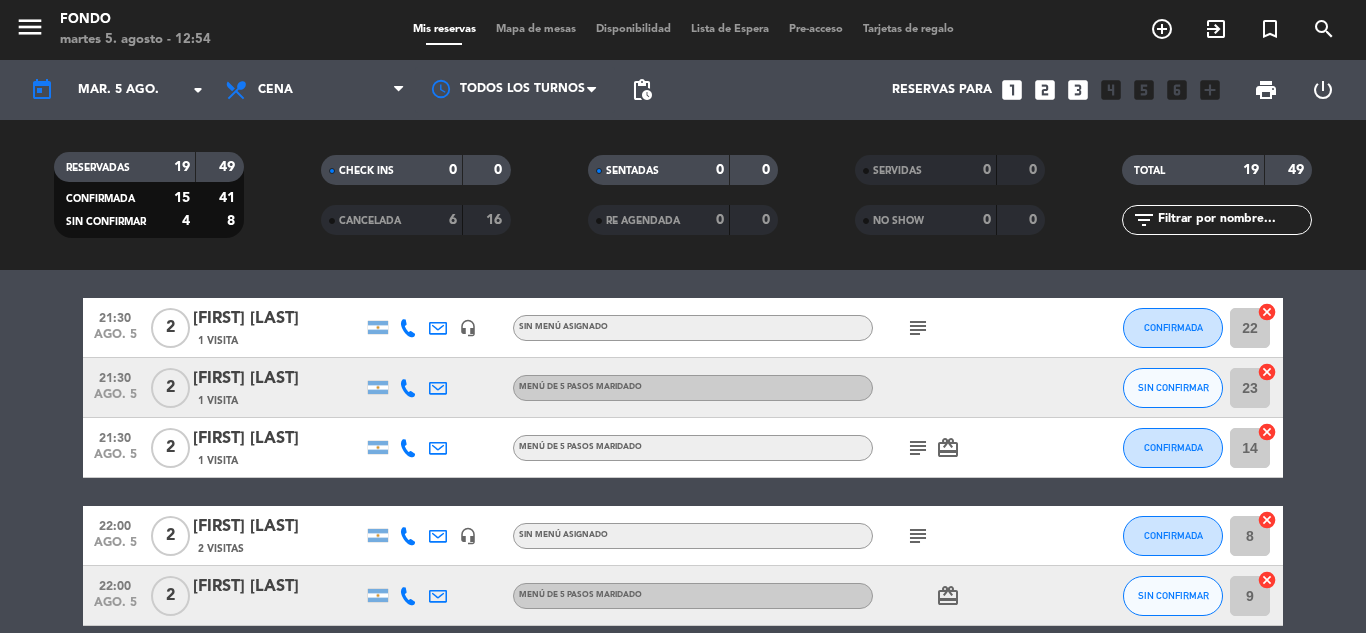 scroll, scrollTop: 1000, scrollLeft: 0, axis: vertical 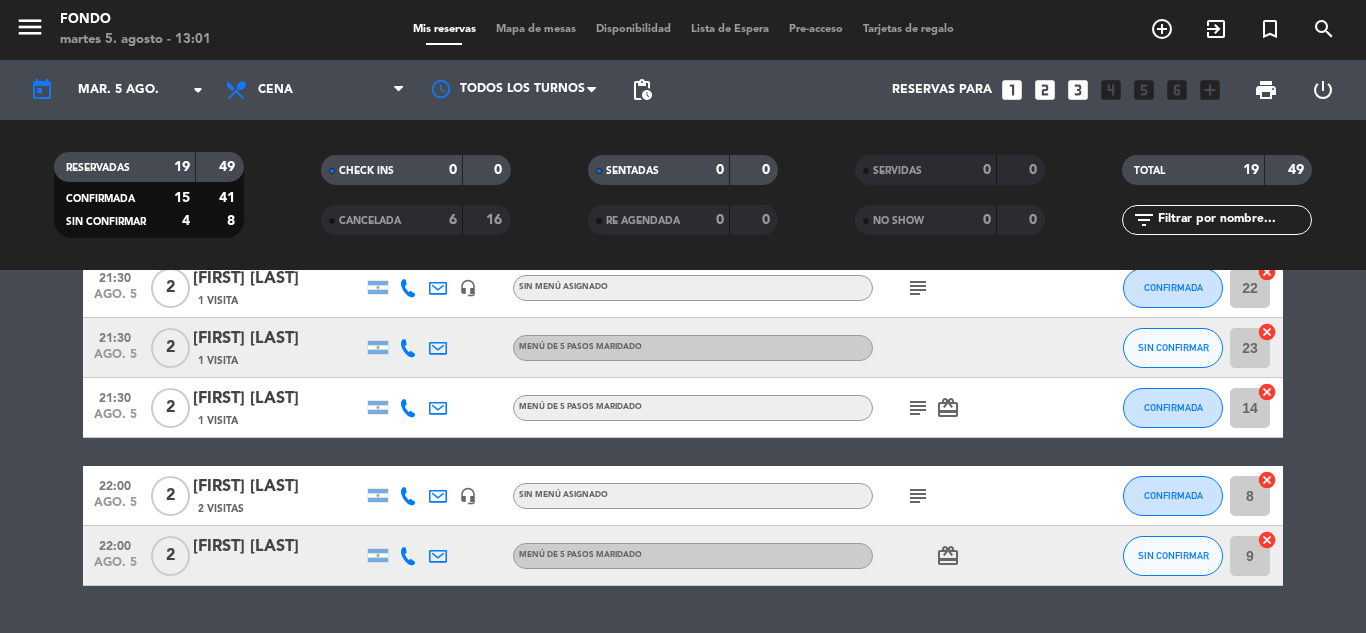 click on "[FIRST] [LAST]" 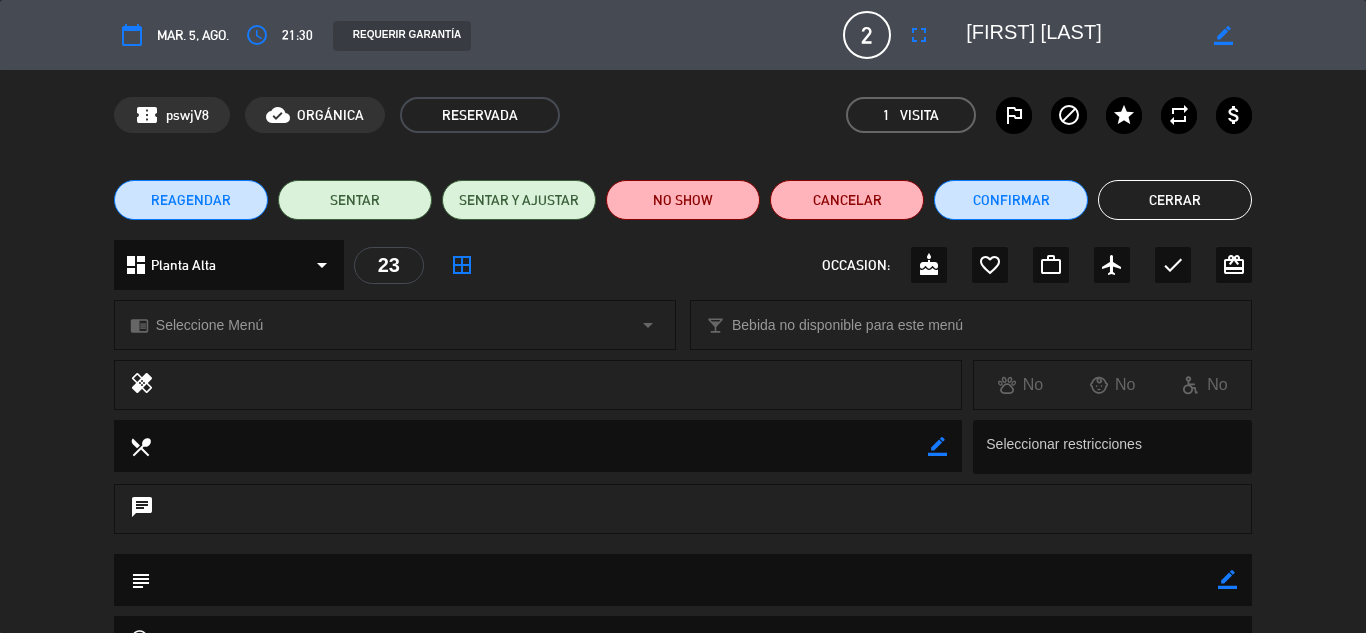 click on "border_color" 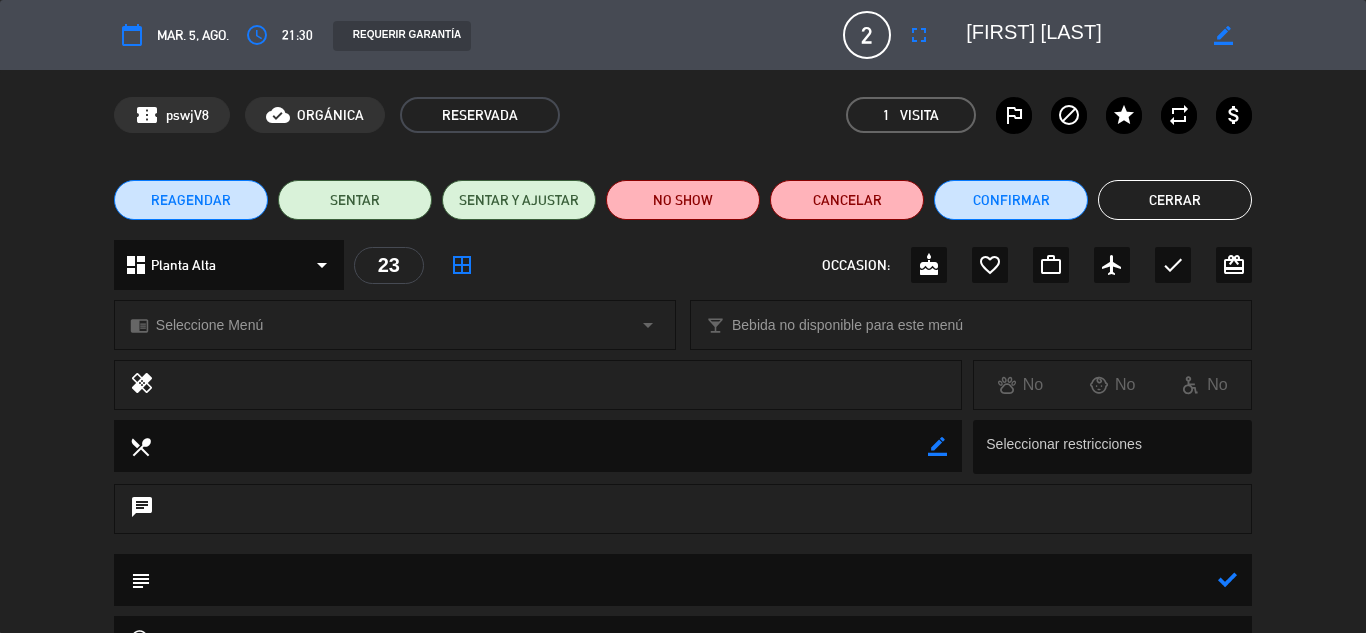 click 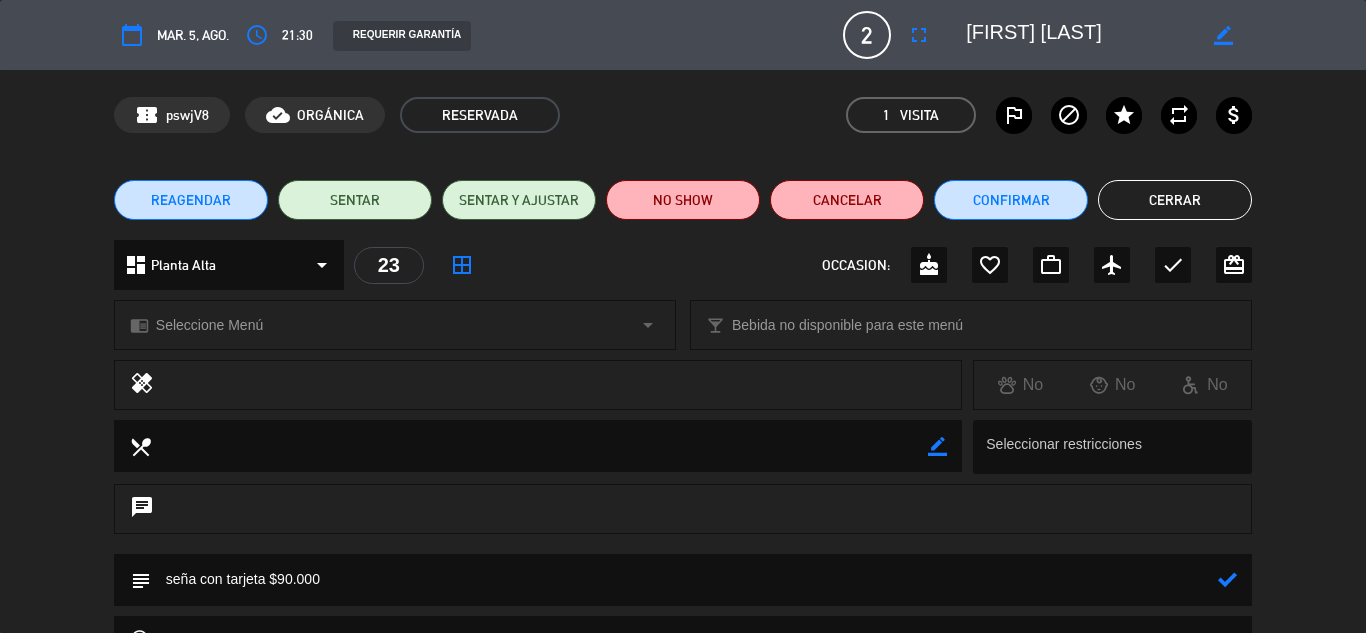 click 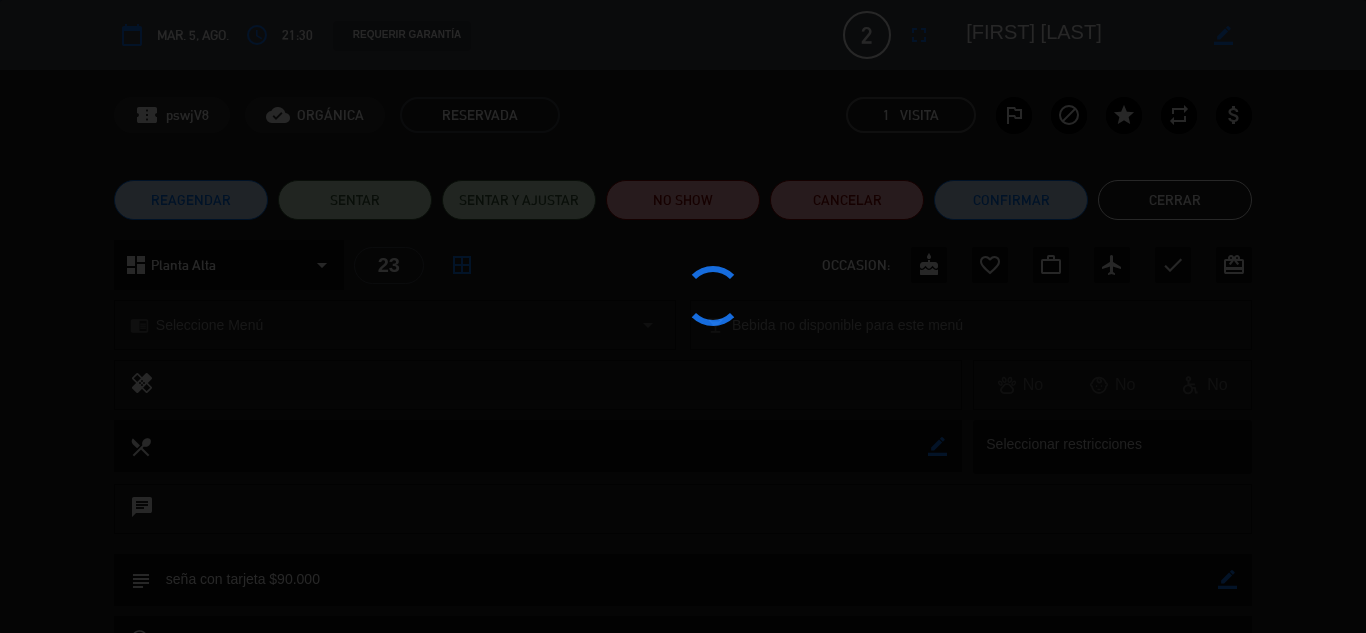 type on "seña con tarjeta $90.000" 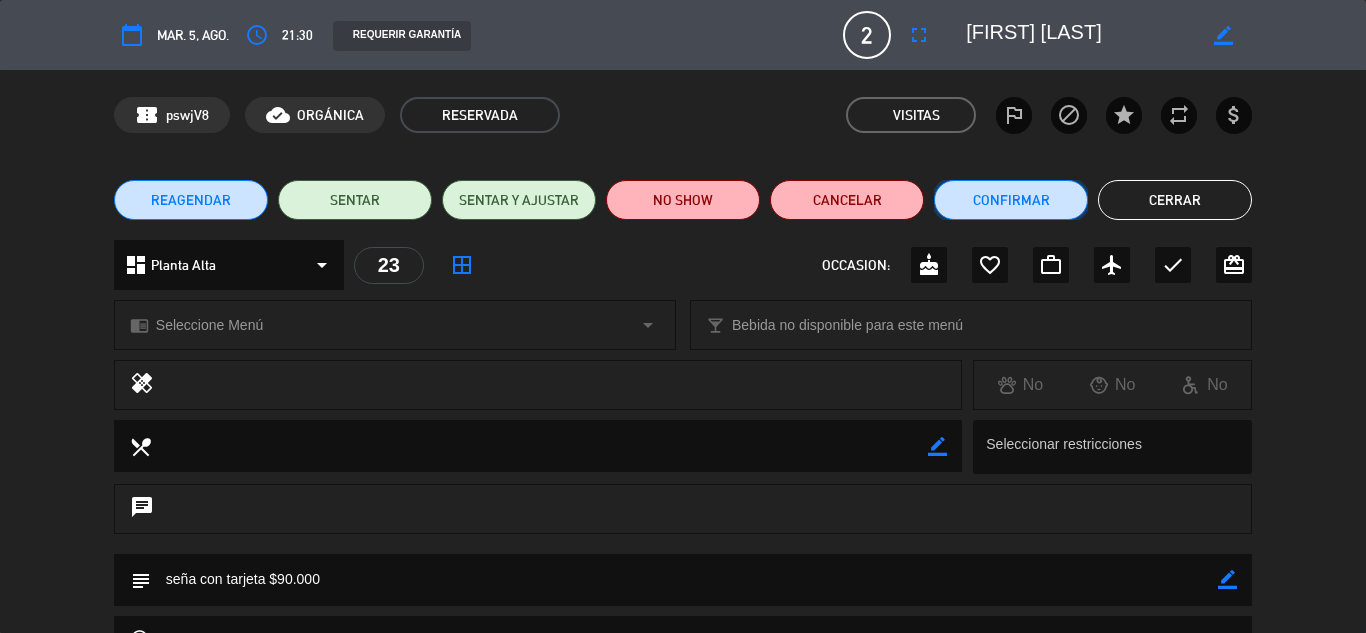 click on "Confirmar" 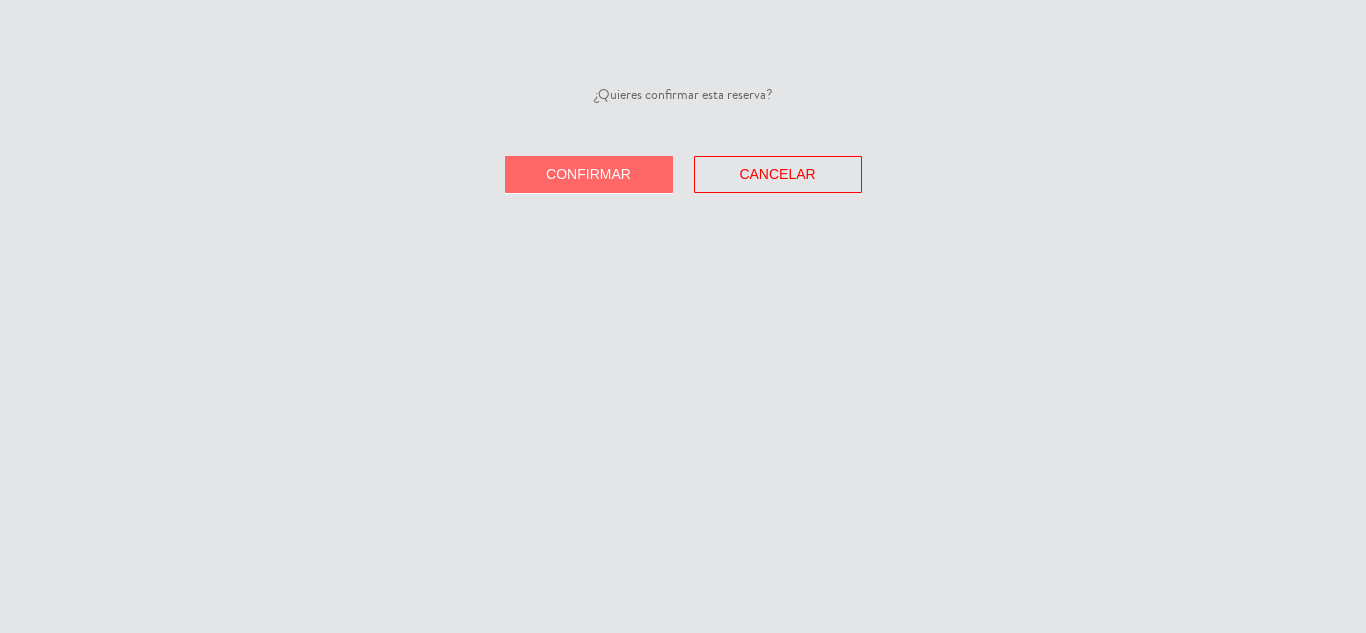 click on "Confirmar" 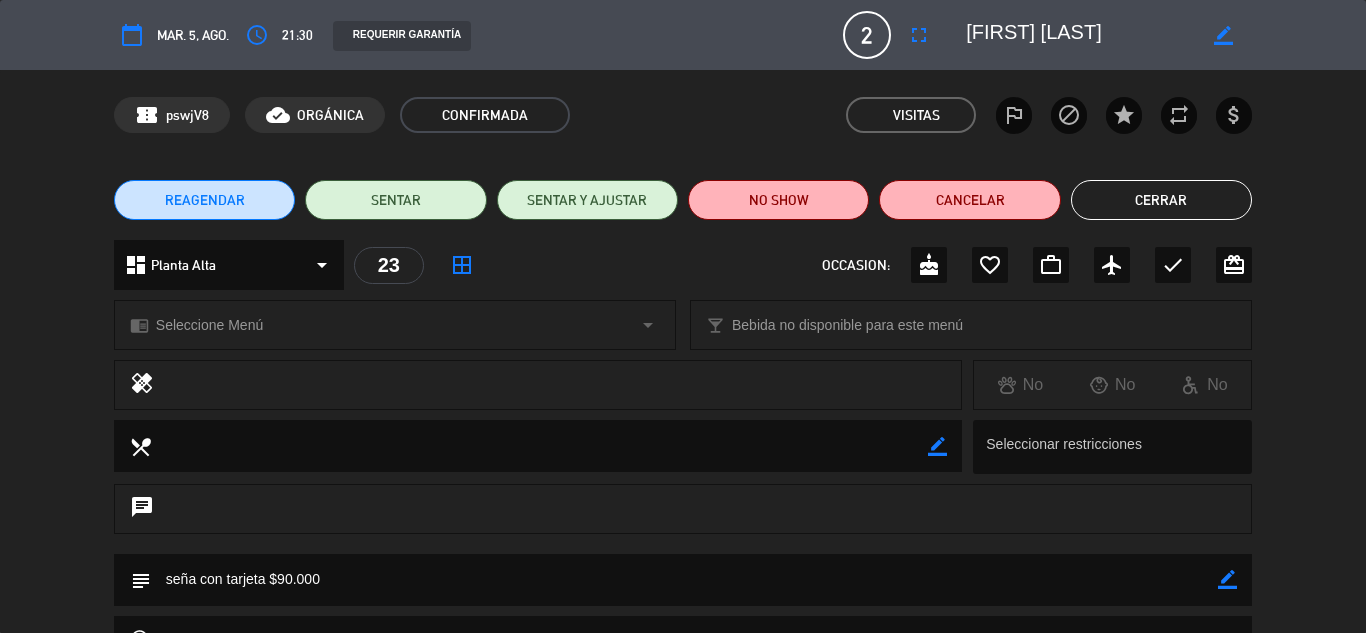 click on "Cerrar" 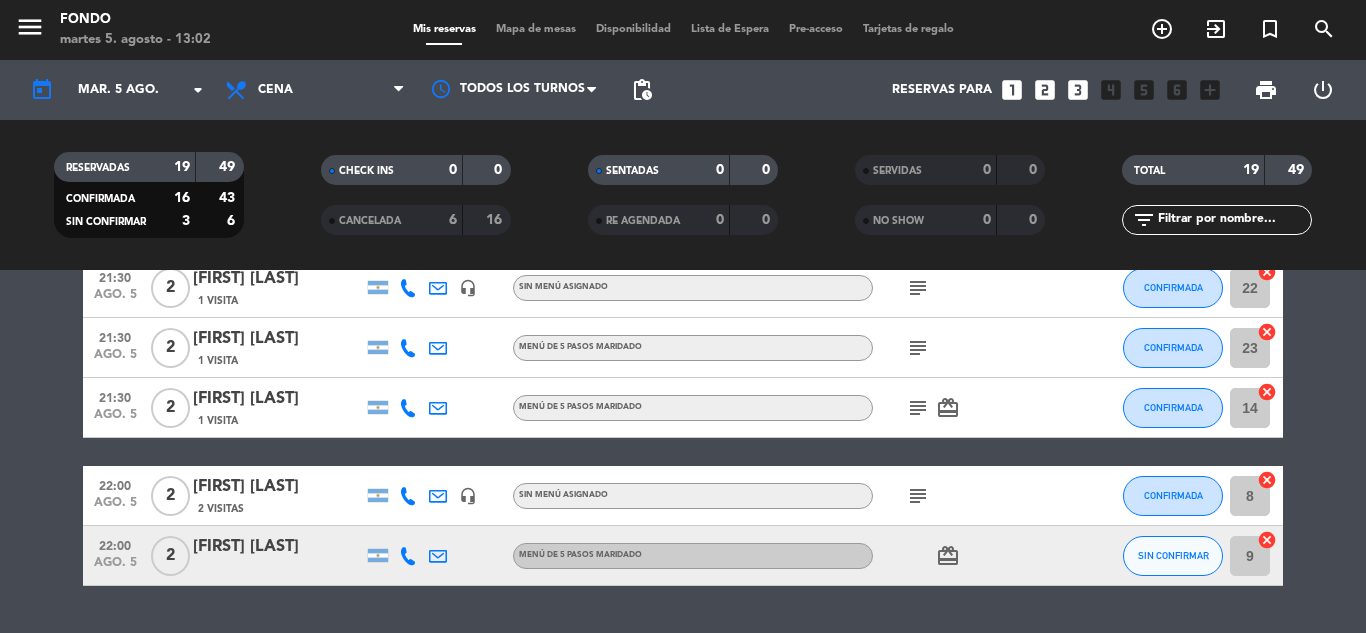 click on "20:30   ago. 5   2   [FIRST] [LAST]   1 Visita   Menú de 5 pasos maridado CONFIRMADA B12  cancel   20:30   ago. 5   10   [FIRST] [LAST]   10 Visitas   headset_mic  Sin menú asignado  subject  CONFIRMADA MES  cancel   20:30   ago. 5   3   [FIRST] [LAST]   6 Visitas   headset_mic  Sin menú asignado CONFIRMADA 10  cancel   20:30   ago. 5   2   [FIRST] [LAST]   6 Visitas   headset_mic   SECTOR COCINA A LA VISTA  subject  CONFIRMADA 17  cancel   21:00   ago. 5   2   [FIRST] [LAST]   headset_mic  Sin menú asignado SIN CONFIRMAR 15  cancel   21:00   ago. 5   2   [FIRST] [LAST]   2 Visitas   Menú de 5 pasos maridado  subject  CONFIRMADA 24  cancel   21:00   ago. 5   2   [FIRST] [LAST]   6 Visitas   headset_mic  Sin menú asignado  subject  CONFIRMADA 12  cancel   21:00   ago. 5   2   [FIRST] [LAST]    headset_mic  Sin menú asignado  subject  CONFIRMADA 5  cancel   21:00   ago. 5   2   [FIRST] [LAST]   5 Visitas   headset_mic  6  2  2" 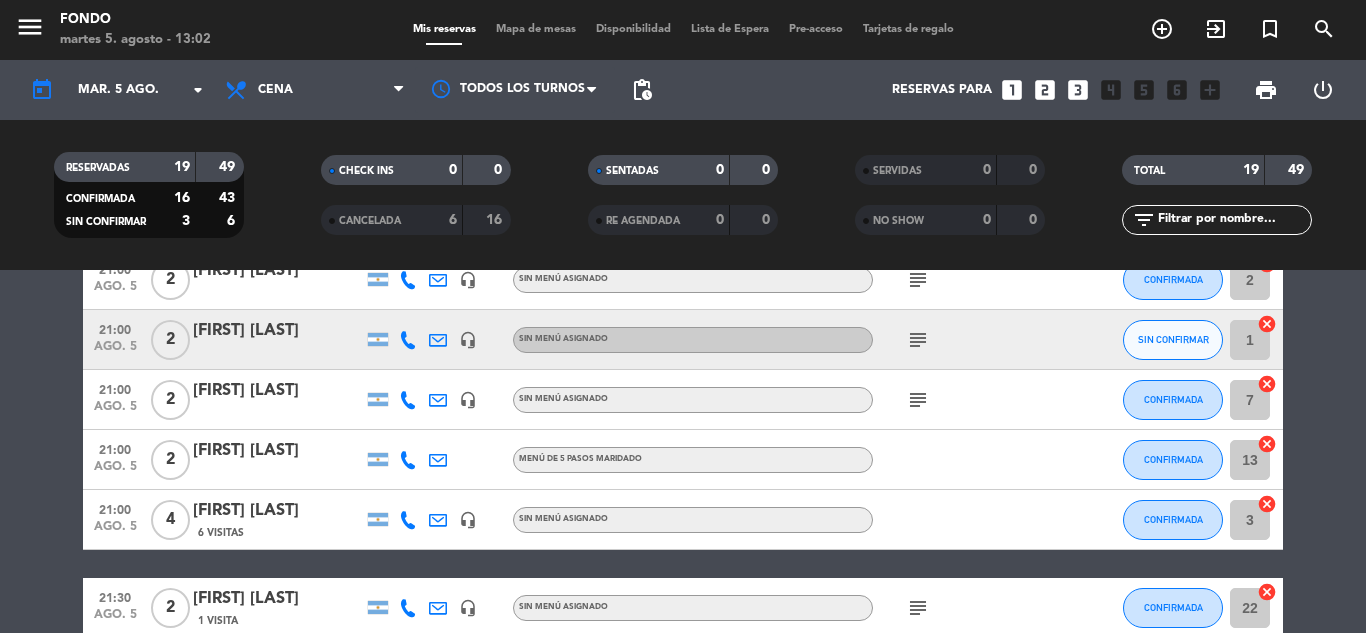 scroll, scrollTop: 640, scrollLeft: 0, axis: vertical 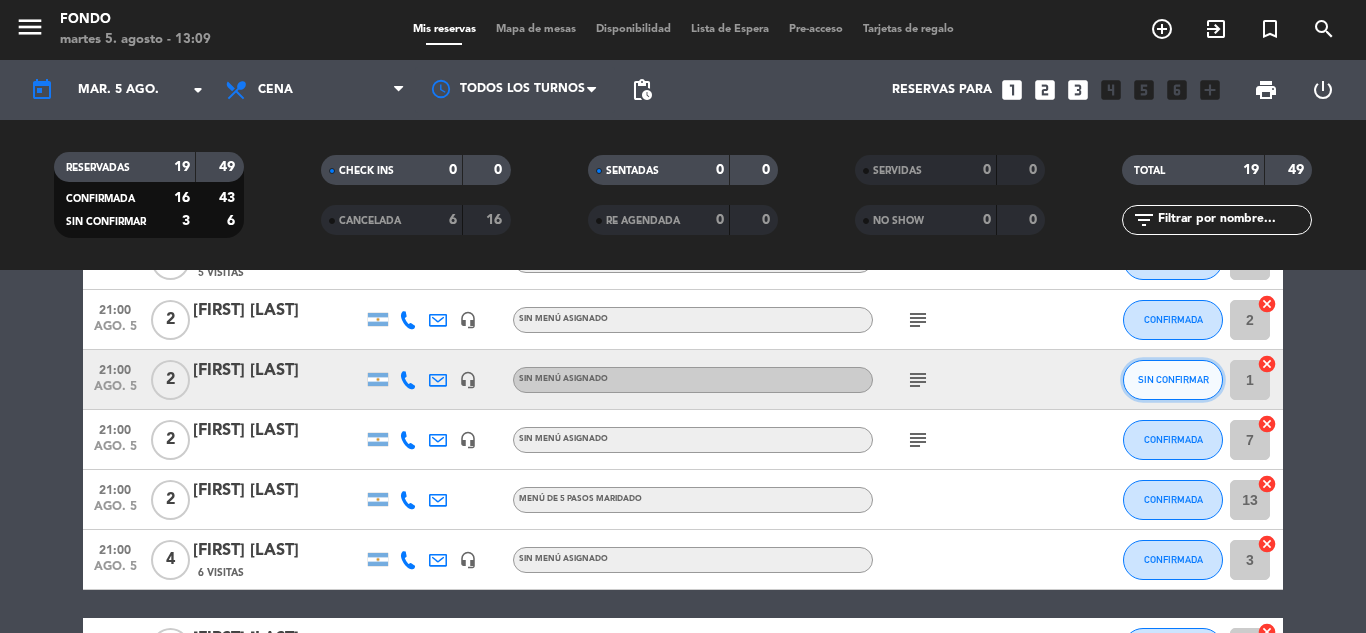 click on "SIN CONFIRMAR" 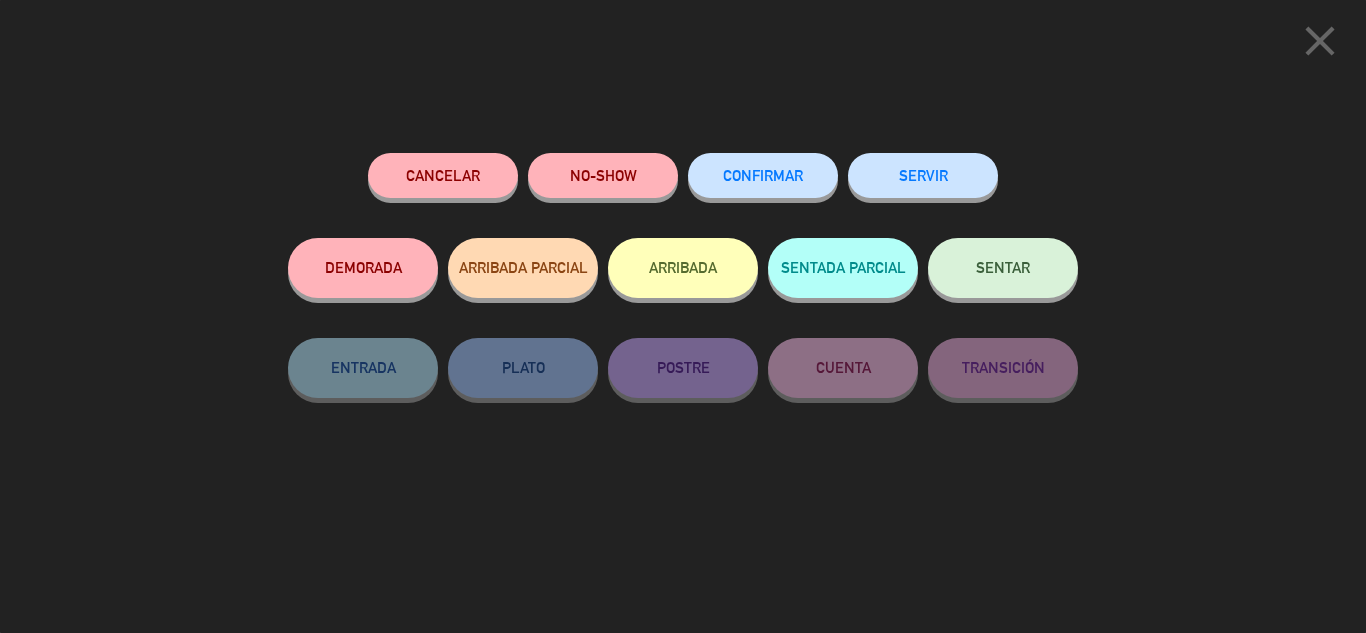 click on "CONFIRMAR" 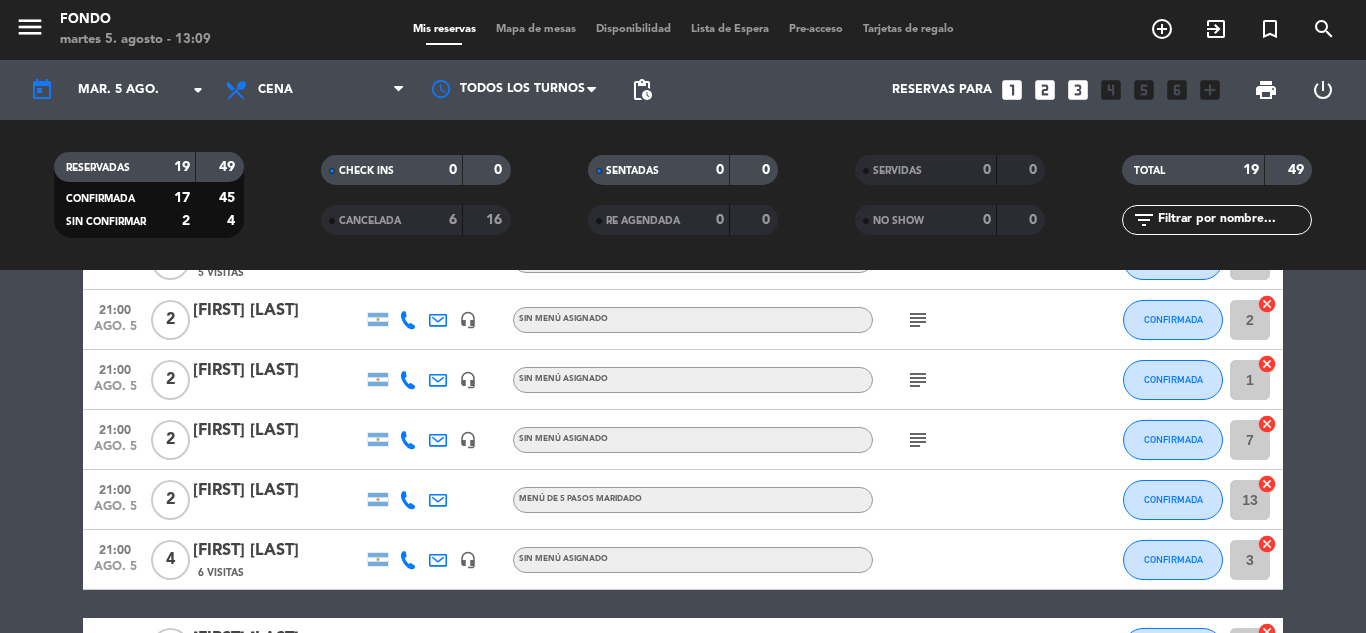 click on "20:30   ago. 5   2   [FIRST] [LAST]   1 Visita   Menú de 5 pasos maridado CONFIRMADA B12  cancel   20:30   ago. 5   10   [FIRST] [LAST]   10 Visitas   headset_mic  Sin menú asignado  subject  CONFIRMADA MES  cancel   20:30   ago. 5   3   [FIRST] [LAST]   6 Visitas   headset_mic  Sin menú asignado CONFIRMADA 10  cancel   20:30   ago. 5   2   [FIRST] [LAST]   6 Visitas   headset_mic   SECTOR COCINA A LA VISTA  subject  CONFIRMADA 17  cancel   21:00   ago. 5   2   [FIRST] [LAST]   headset_mic  Sin menú asignado SIN CONFIRMAR 15  cancel   21:00   ago. 5   2   [FIRST] [LAST]   2 Visitas   Menú de 5 pasos maridado  subject  CONFIRMADA 24  cancel   21:00   ago. 5   2   [FIRST] [LAST]   6 Visitas   headset_mic  Sin menú asignado  subject  CONFIRMADA 12  cancel   21:00   ago. 5   2   [FIRST] [LAST]    headset_mic  Sin menú asignado  subject  CONFIRMADA 5  cancel   21:00   ago. 5   2   [FIRST] [LAST]   5 Visitas   headset_mic  6  2  2" 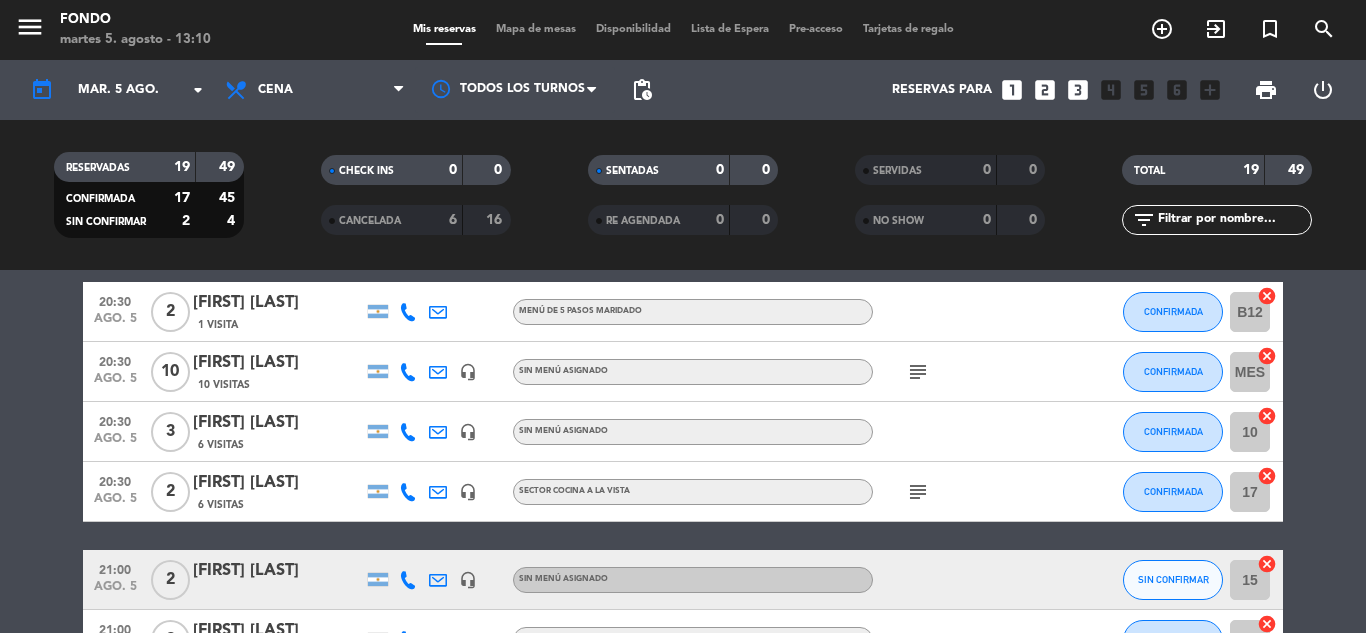 scroll, scrollTop: 120, scrollLeft: 0, axis: vertical 